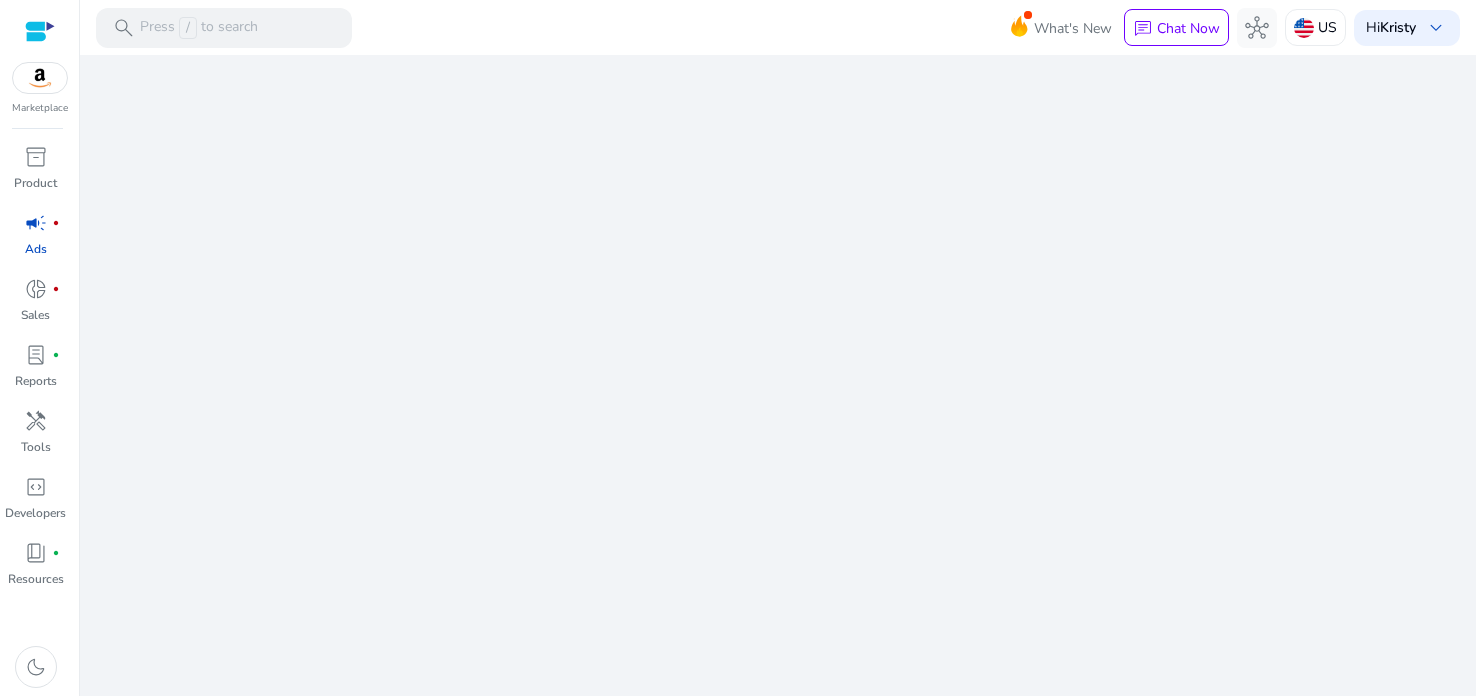 scroll, scrollTop: 0, scrollLeft: 0, axis: both 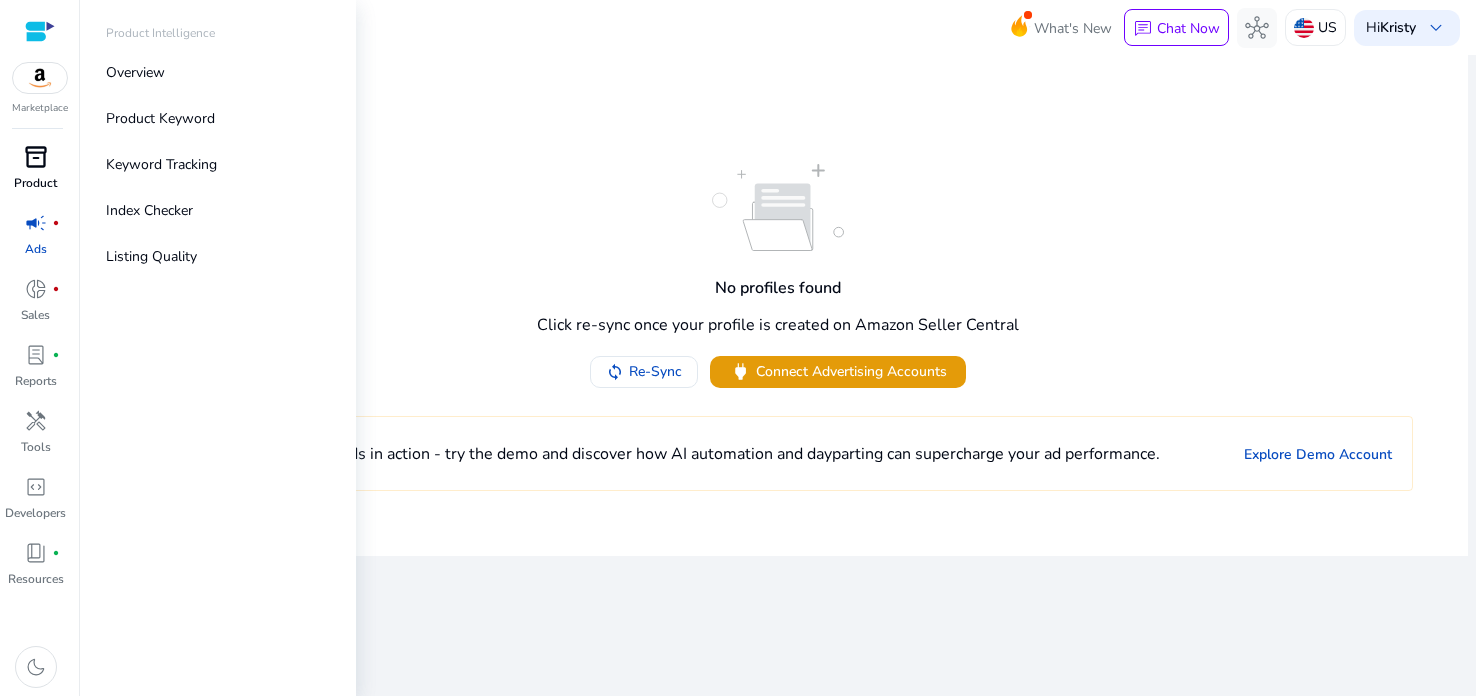 click on "Product" at bounding box center [35, 183] 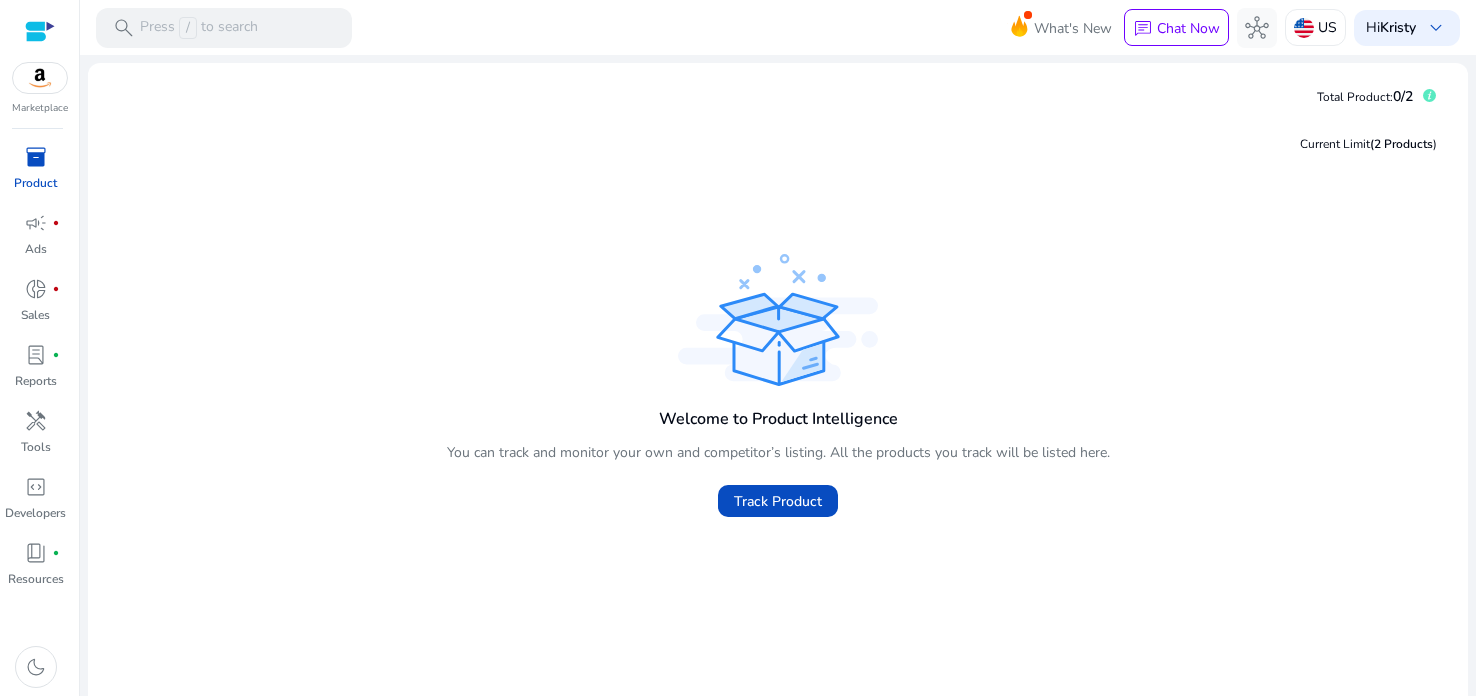 scroll, scrollTop: 0, scrollLeft: 0, axis: both 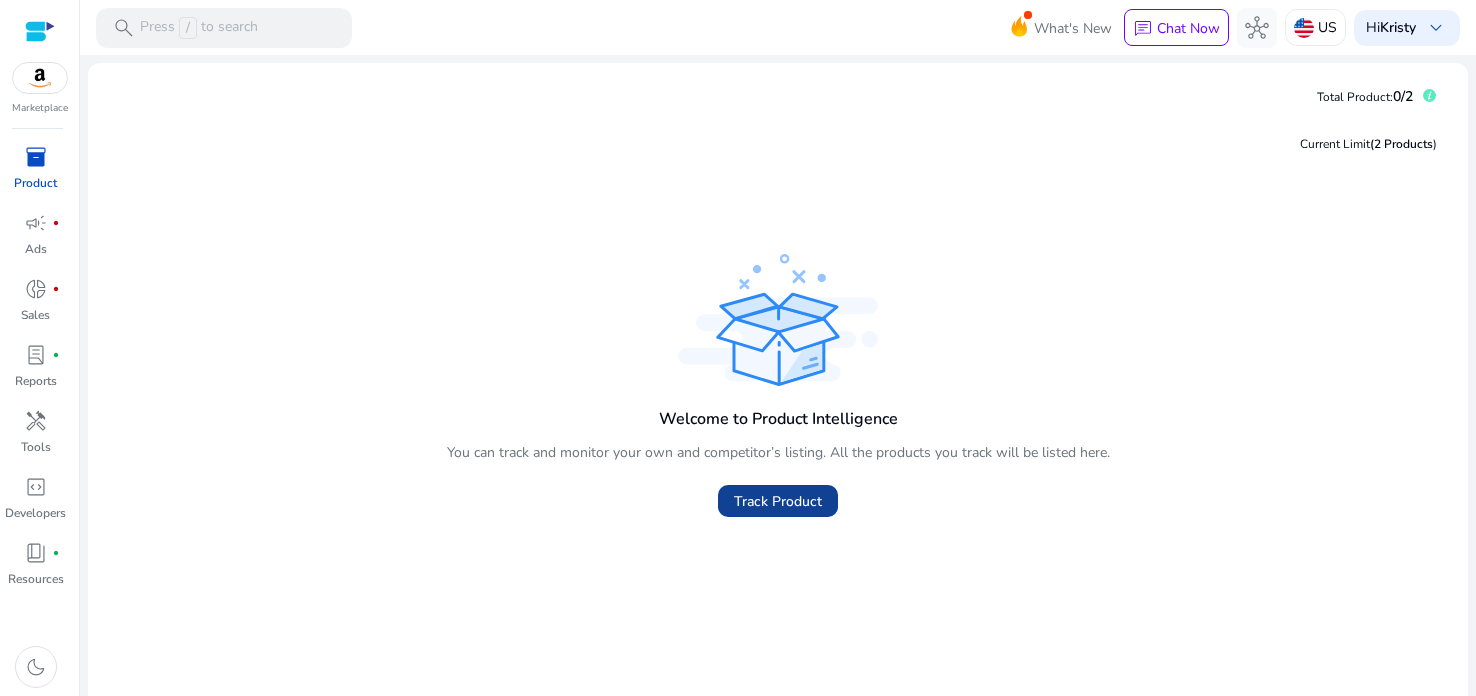 click on "Track Product" 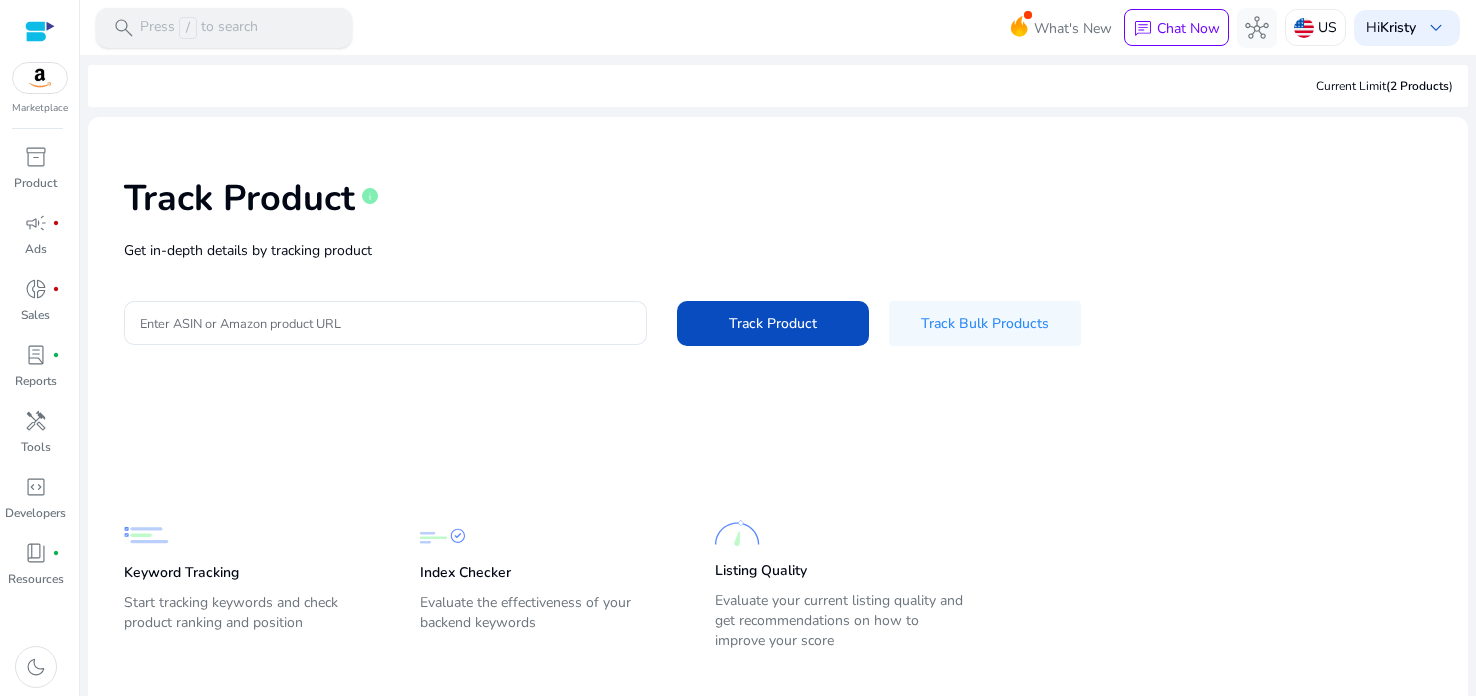 click on "Press  /  to search" at bounding box center (199, 28) 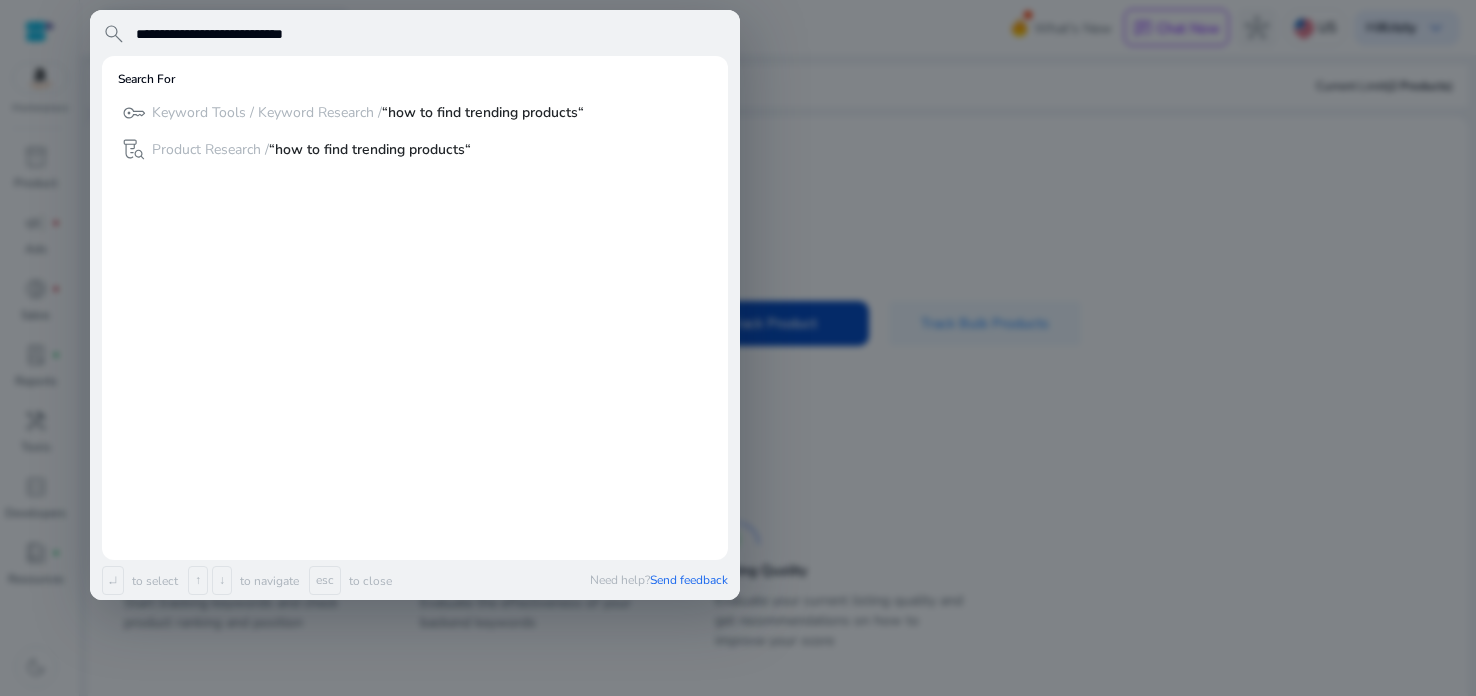 type on "**********" 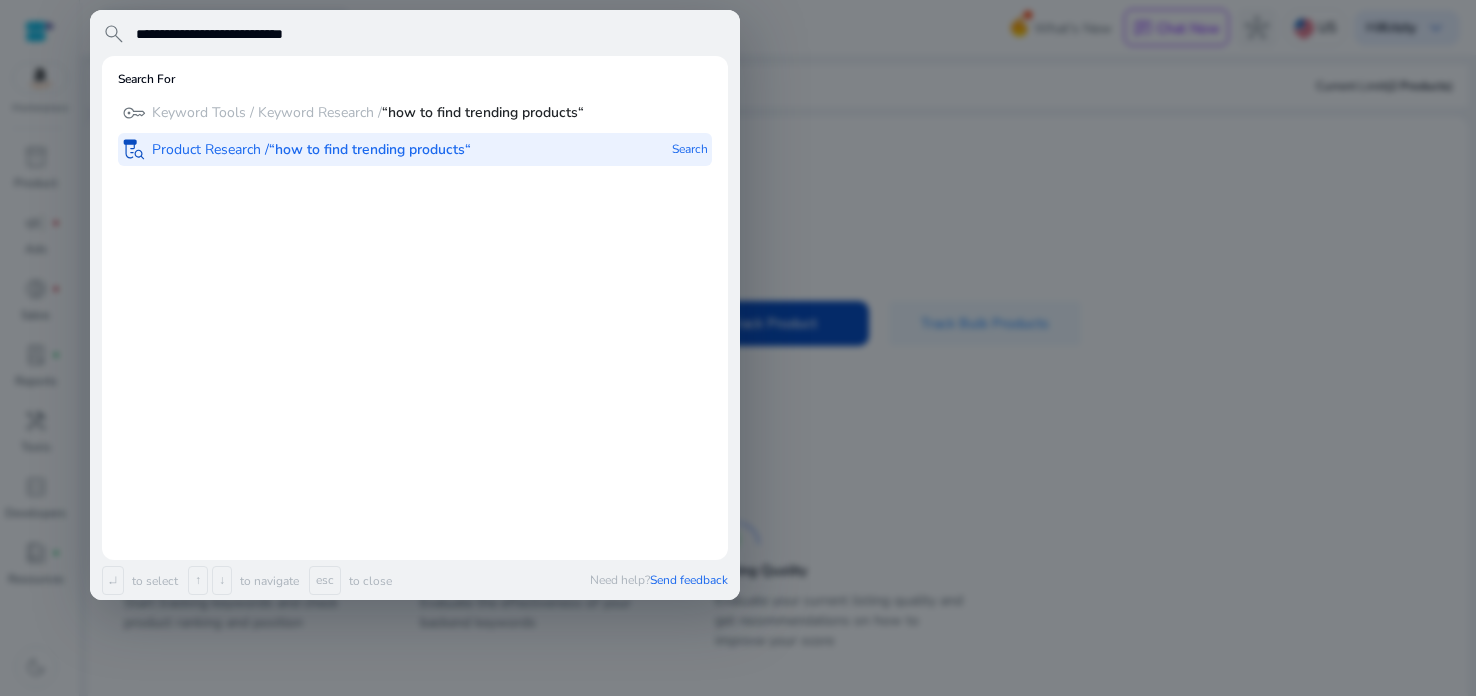 click on "Product Research /  “how to find trending products“" at bounding box center (311, 150) 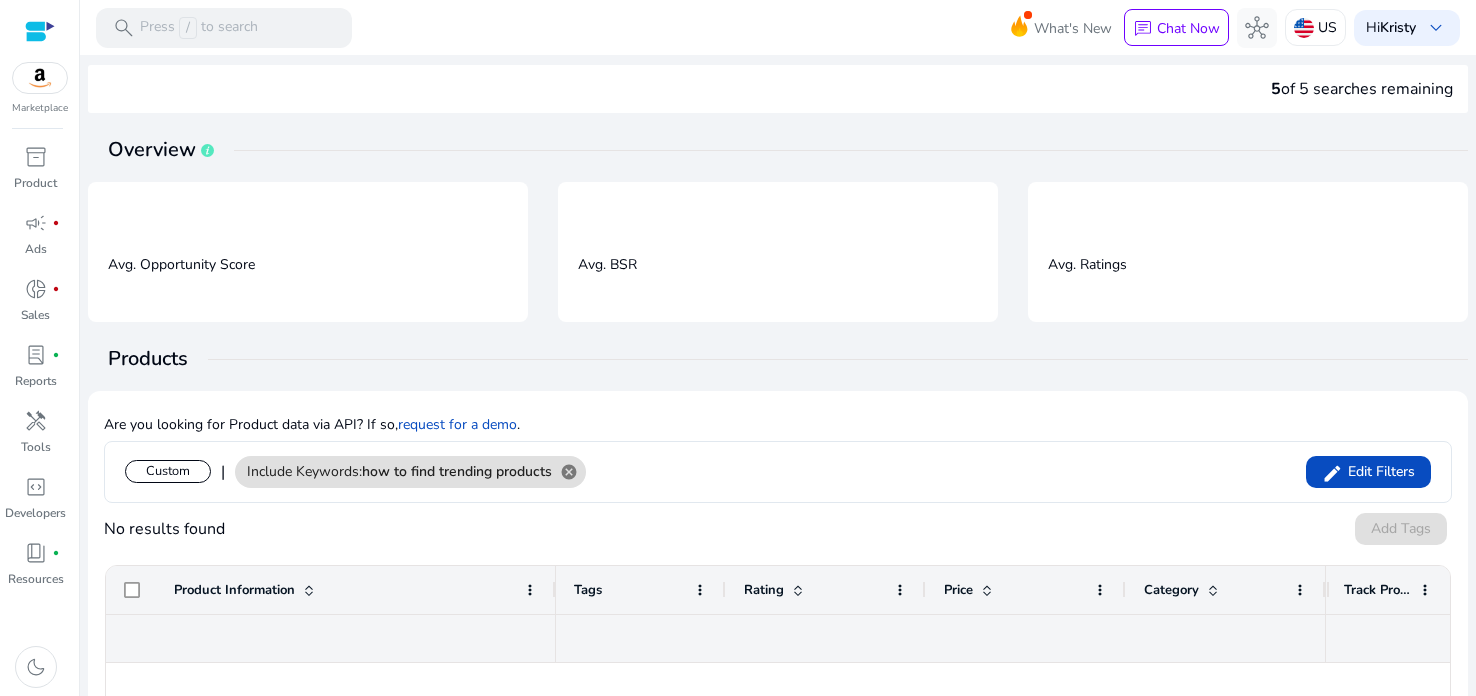 click on "5  of 5 searches remaining" 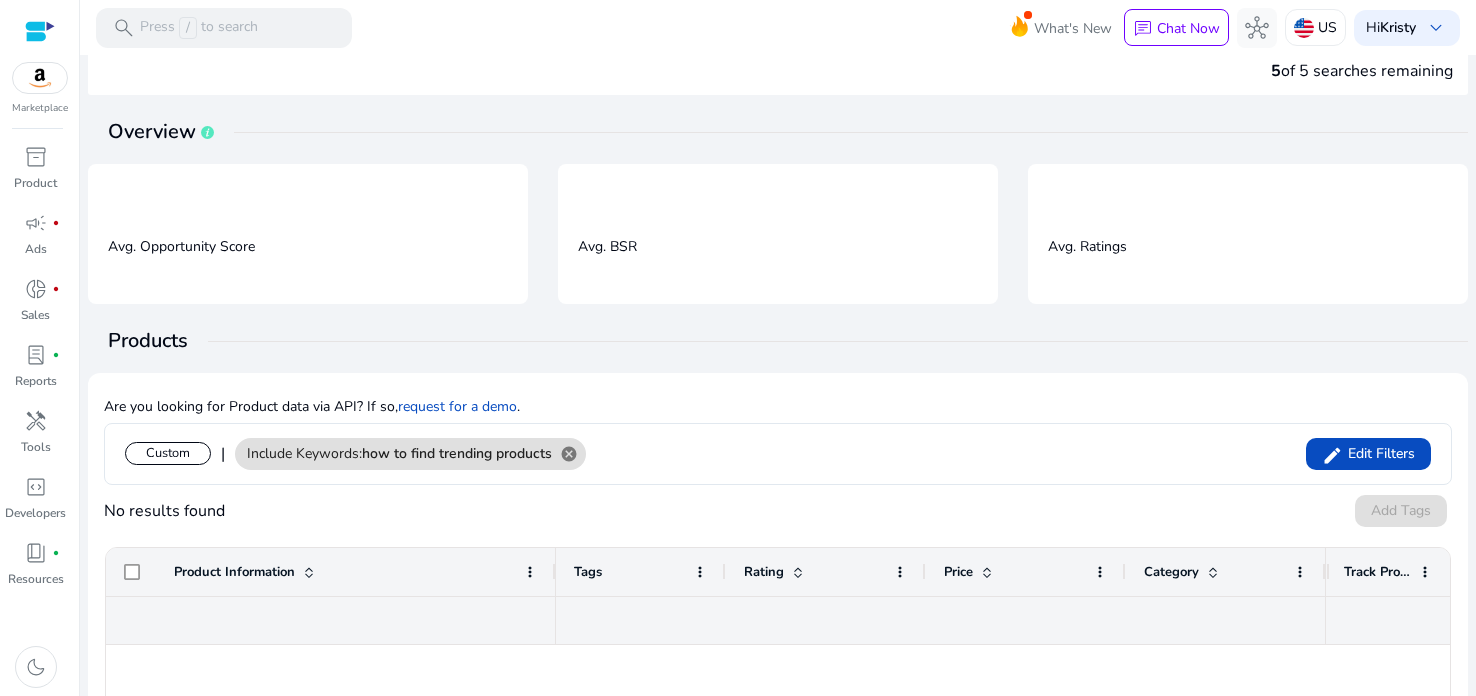 scroll, scrollTop: 0, scrollLeft: 0, axis: both 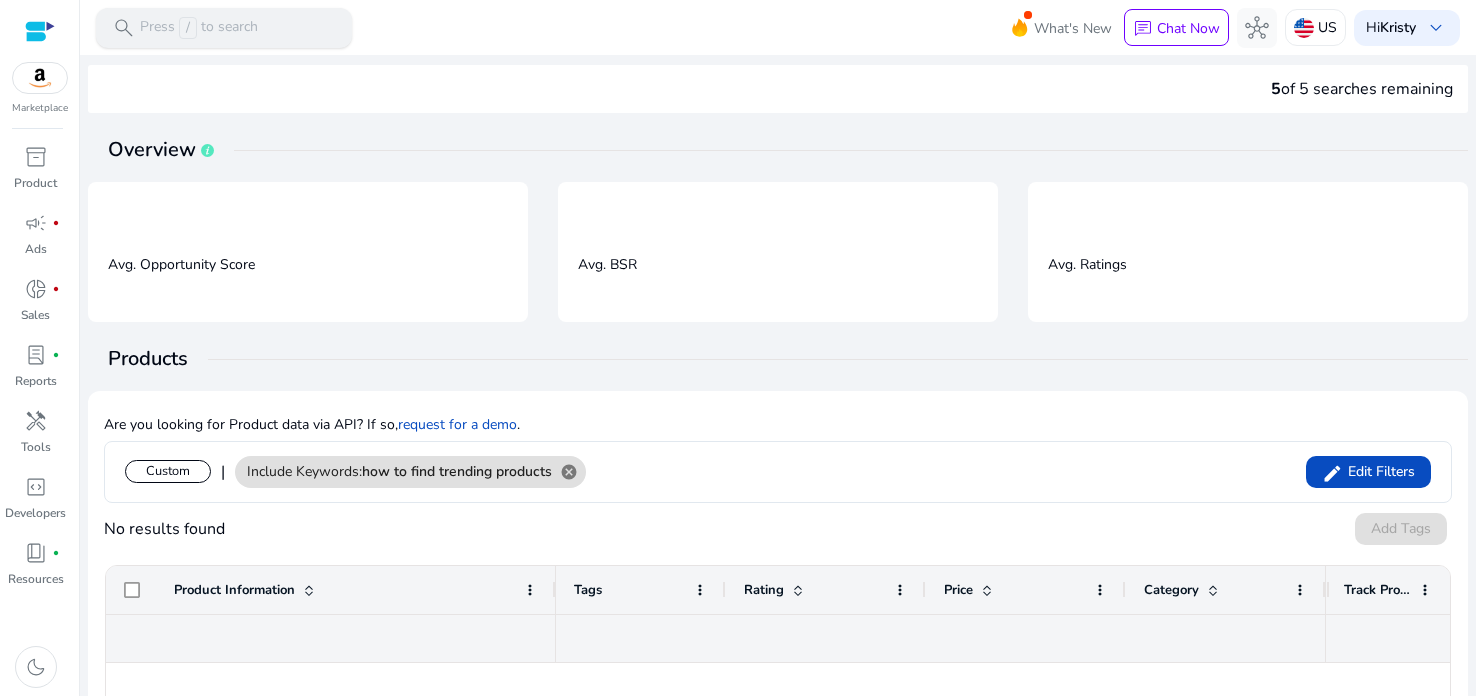 click on "Press  /  to search" at bounding box center (199, 28) 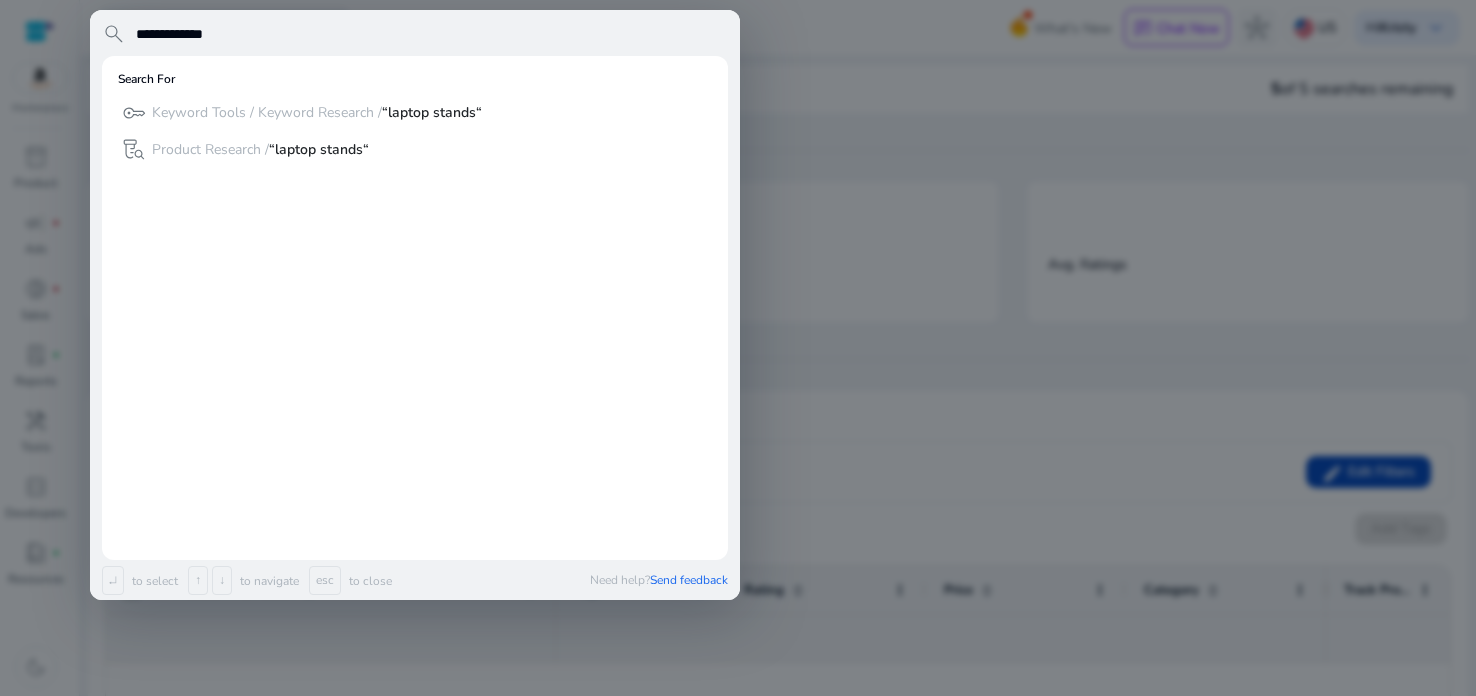 type on "**********" 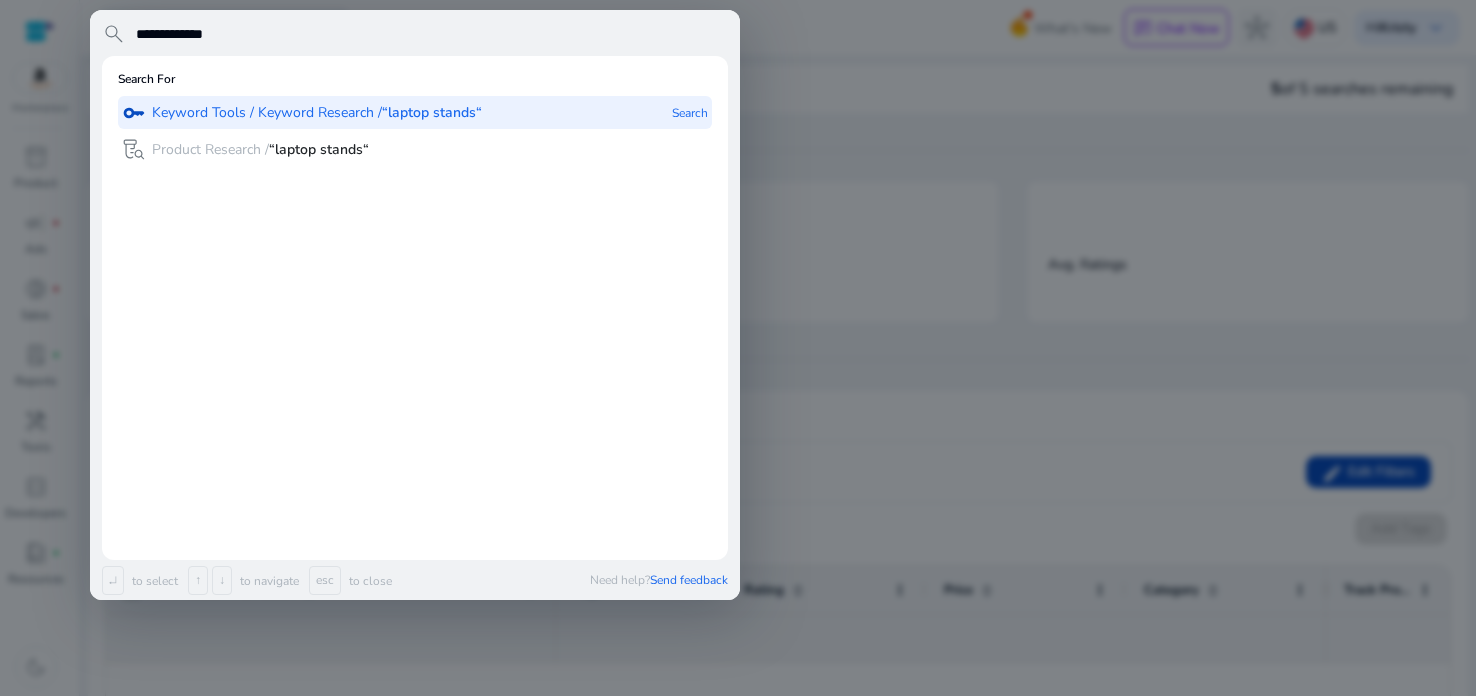 click on "Keyword Tools / Keyword Research /  “laptop stands“" at bounding box center [317, 113] 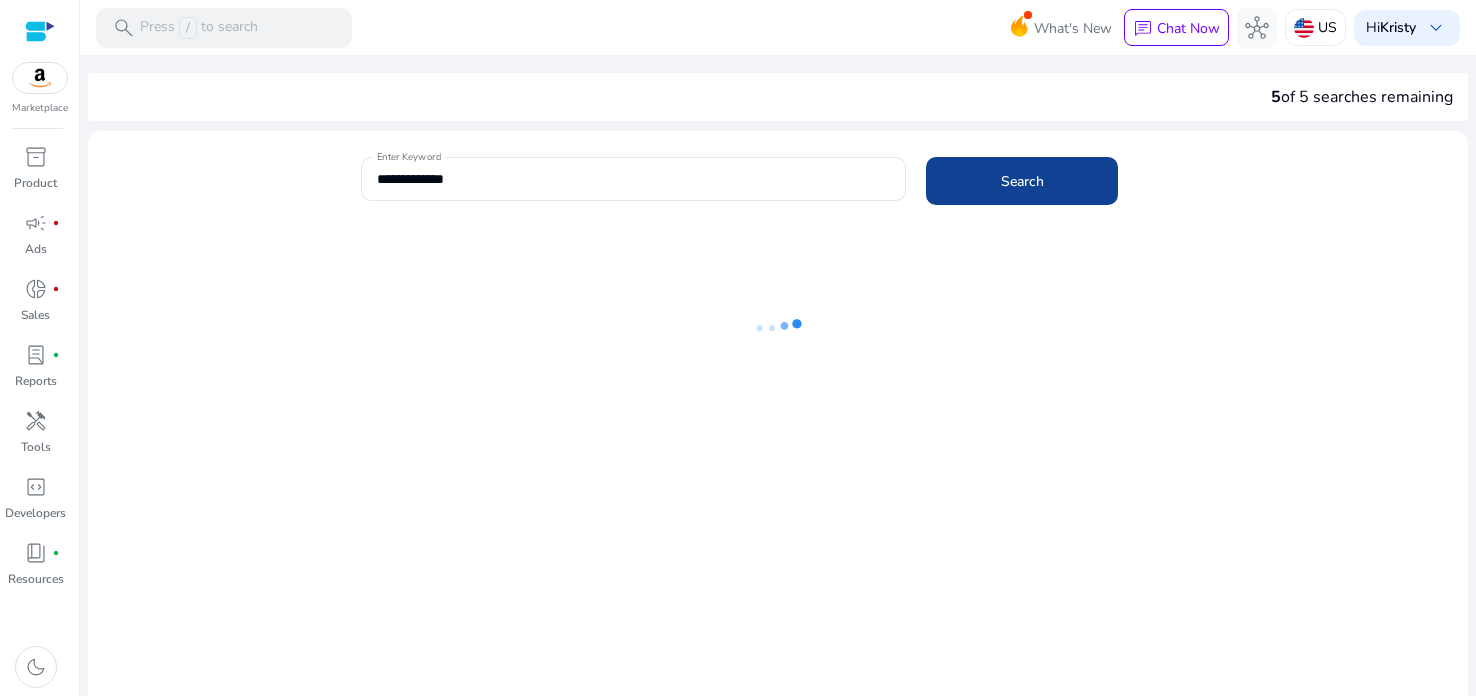 click 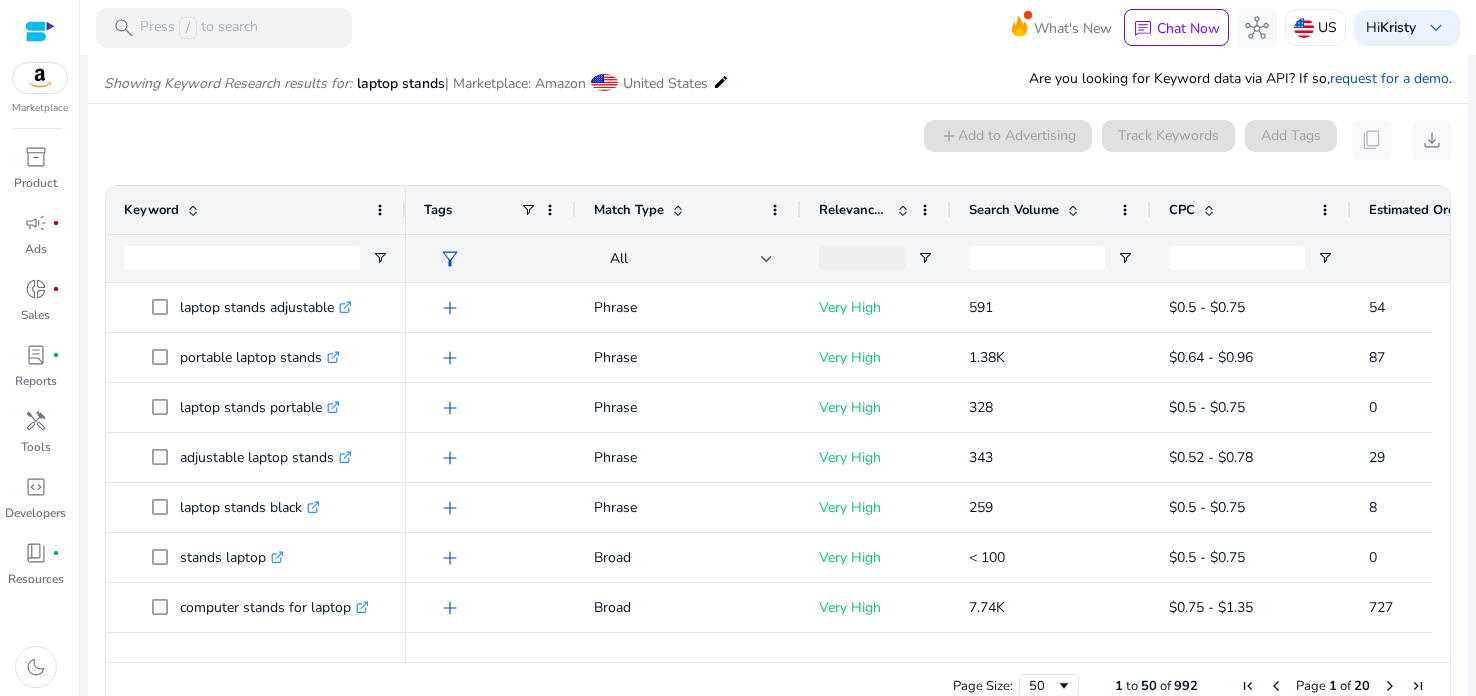scroll, scrollTop: 238, scrollLeft: 0, axis: vertical 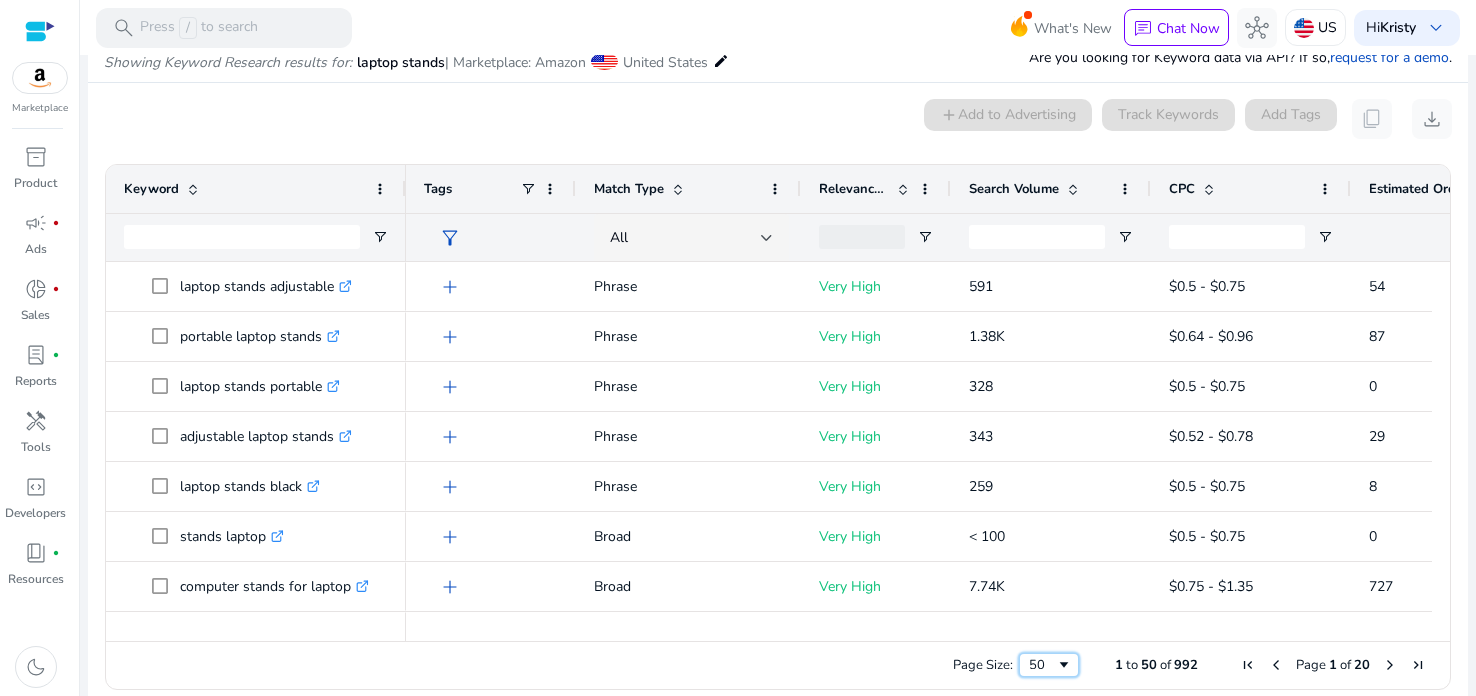 click at bounding box center (1064, 665) 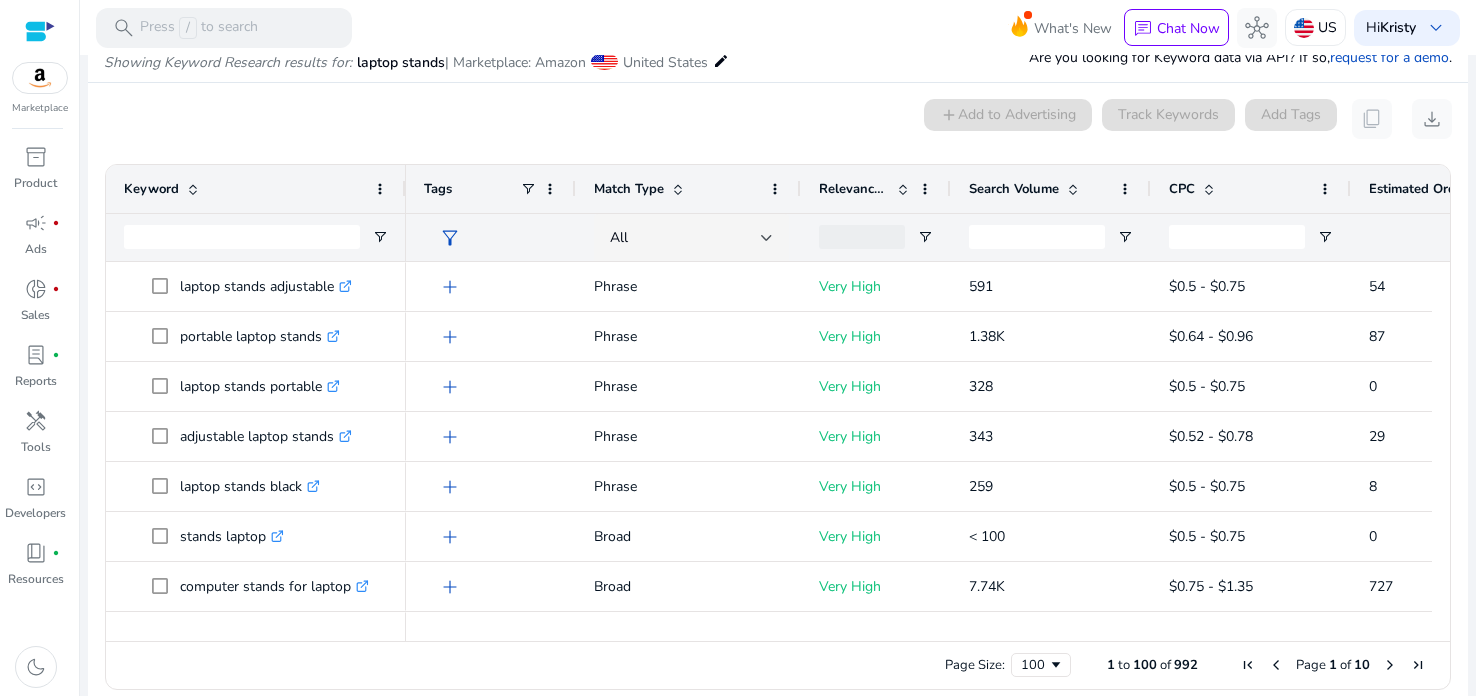click on "Page Size: 100 1 to 100 of 992 Page 1 of 10" at bounding box center [778, 665] 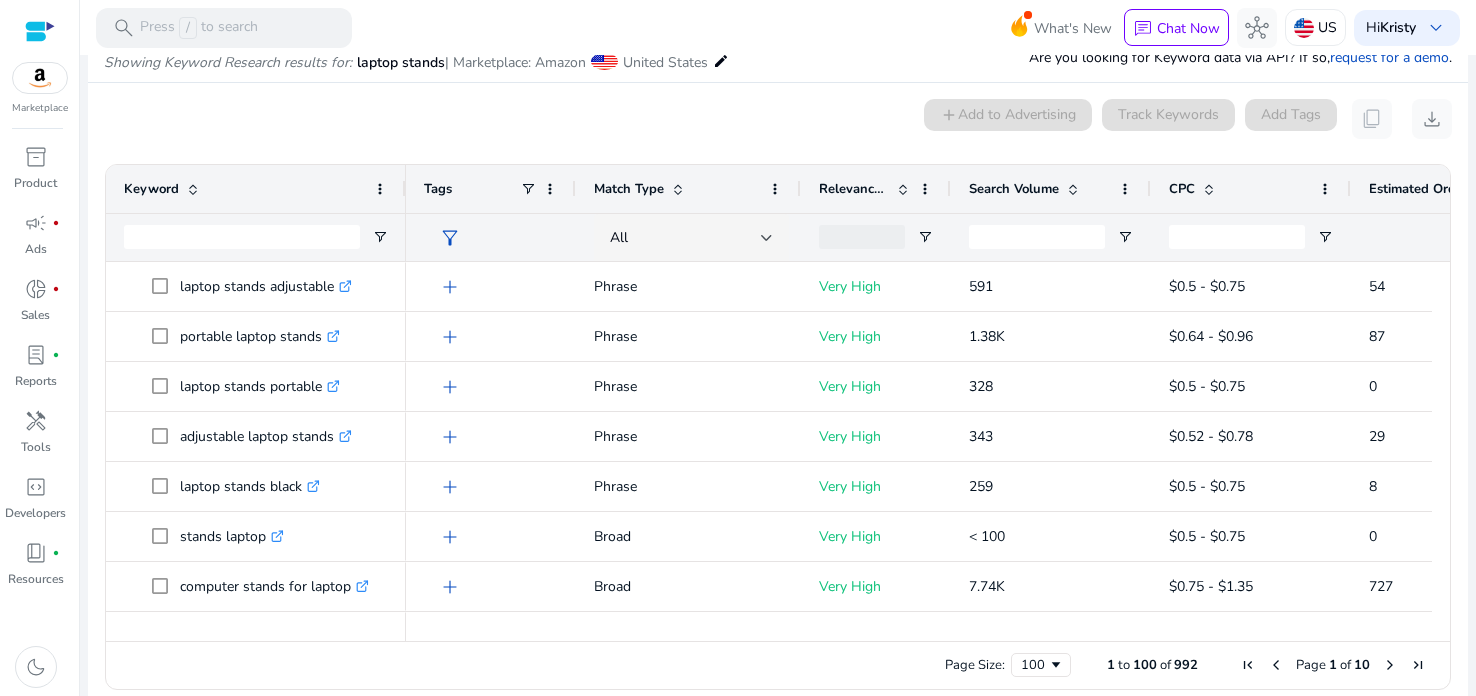 click on "Page Size: 100 1 to 100 of 992 Page 1 of 10" at bounding box center [778, 665] 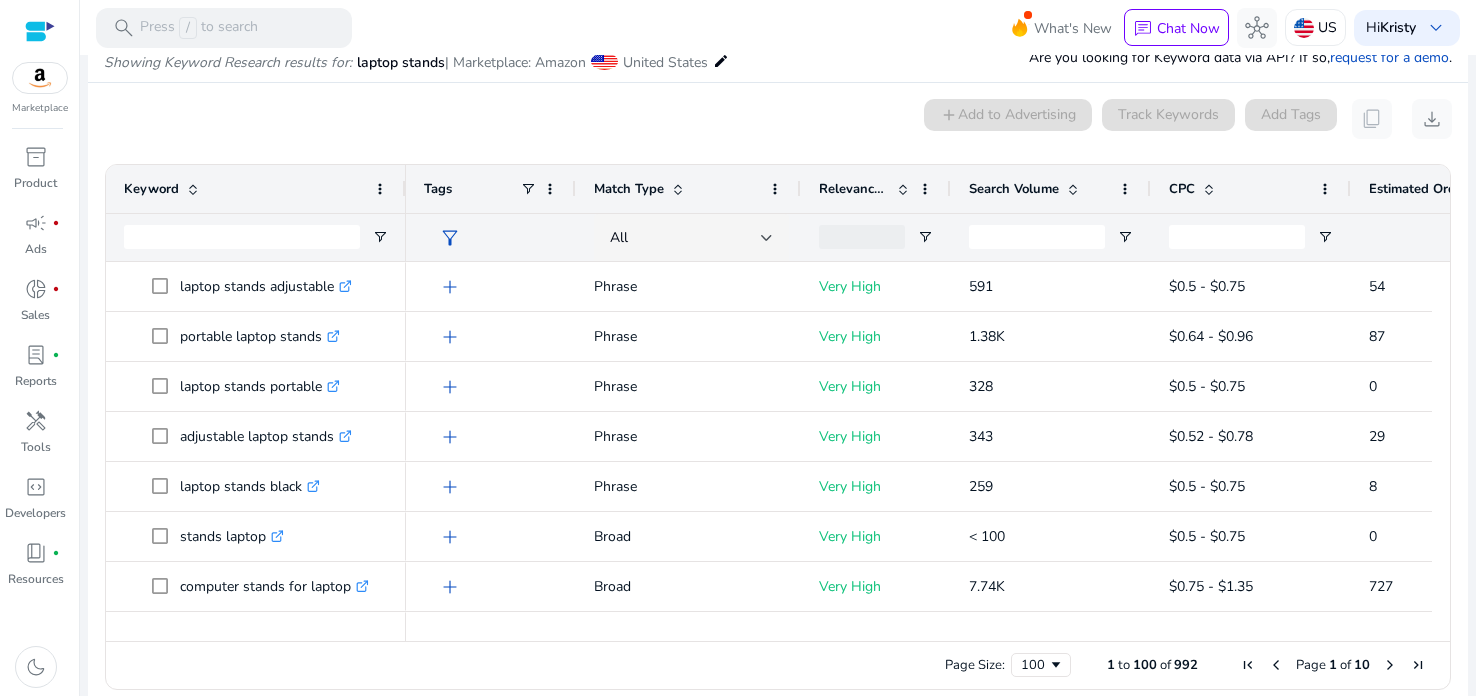 click on "Page Size: 100 1 to 100 of 992 Page 1 of 10" at bounding box center (778, 665) 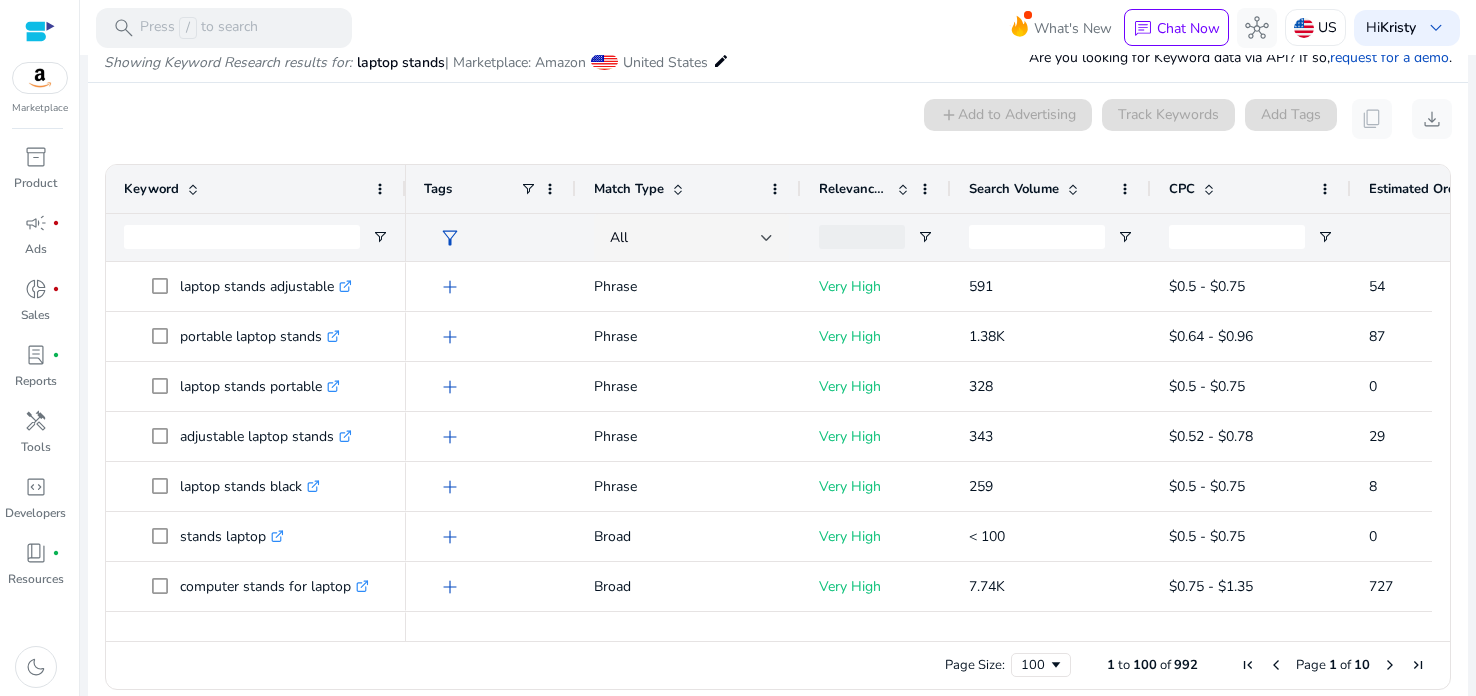 click at bounding box center [1078, 632] 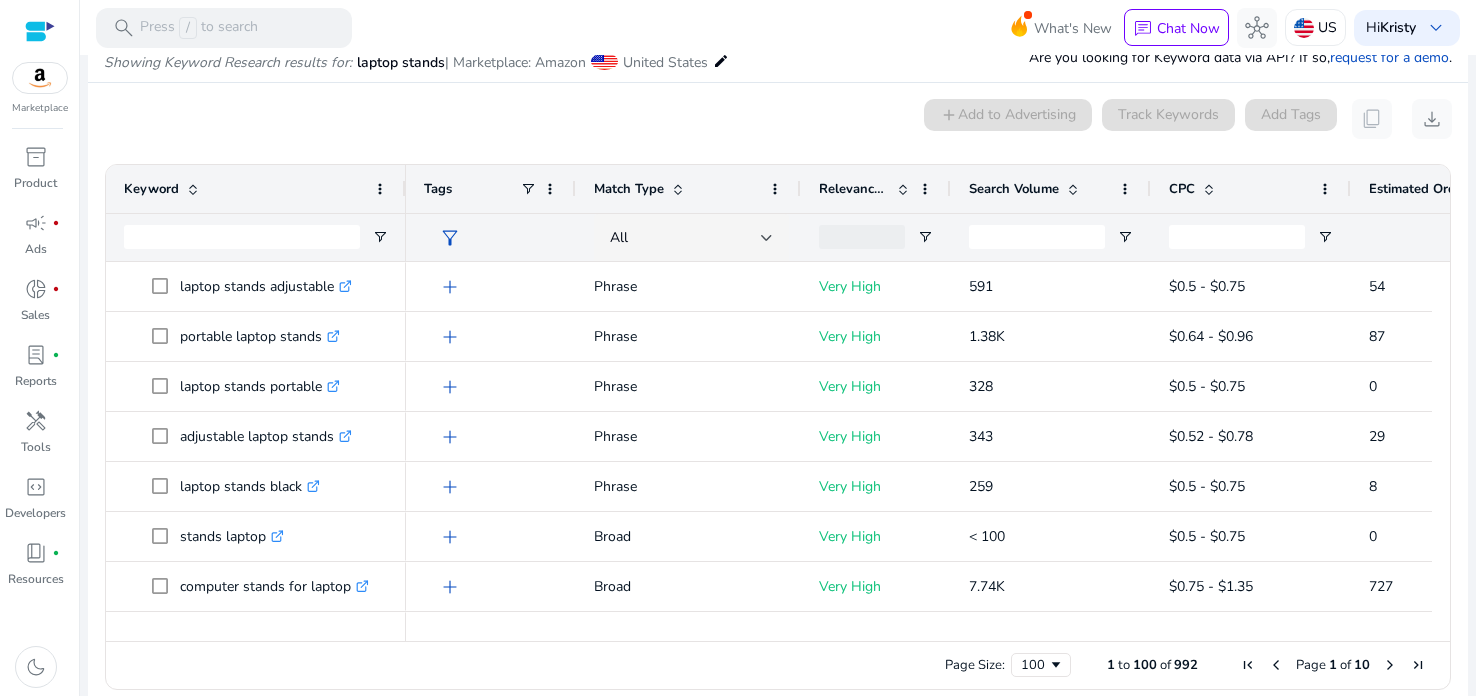 click at bounding box center [1078, 632] 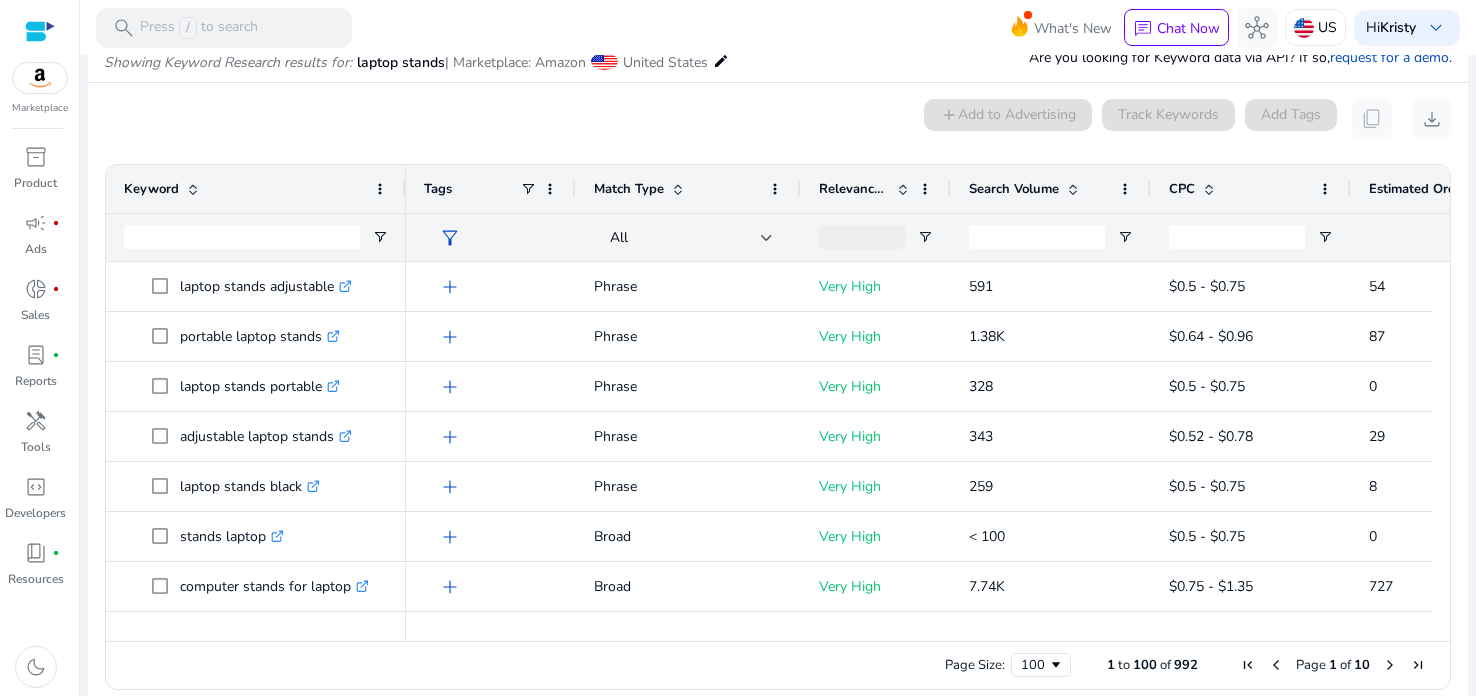 click at bounding box center (1078, 632) 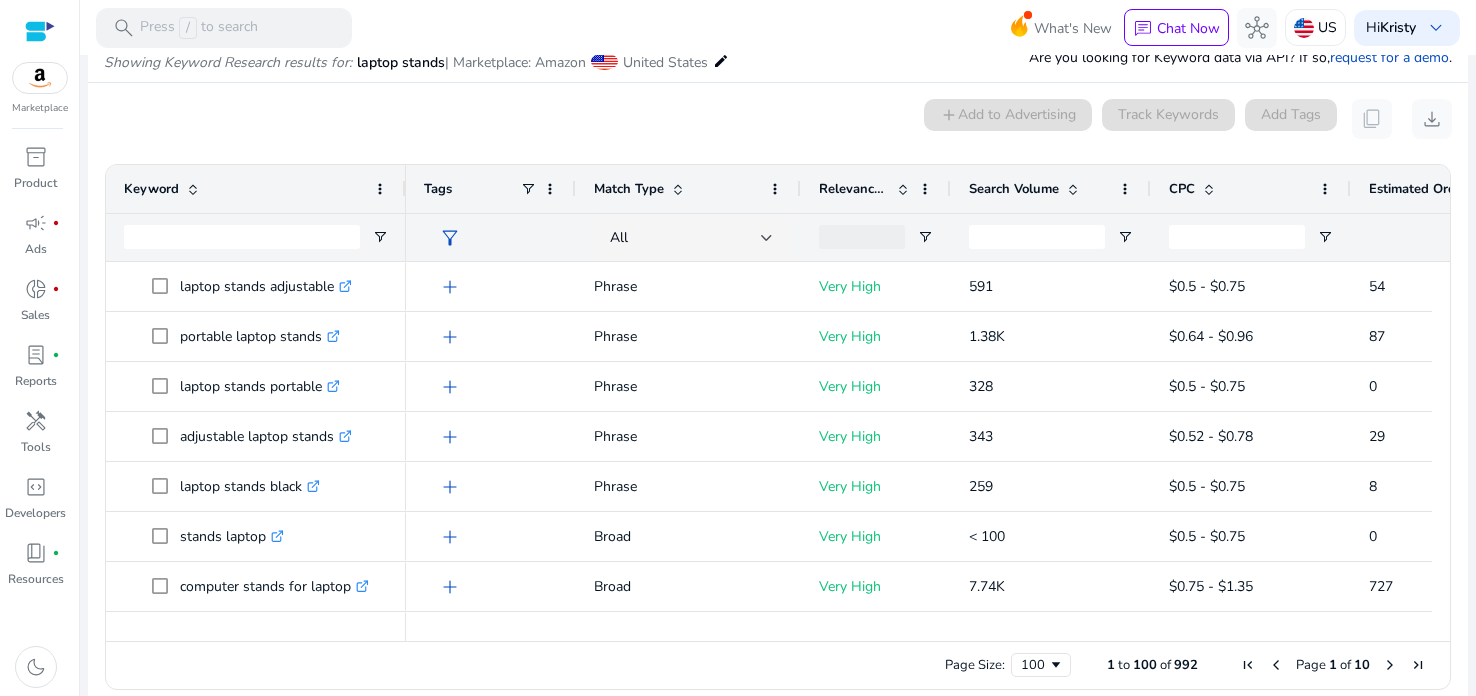 click at bounding box center [1078, 632] 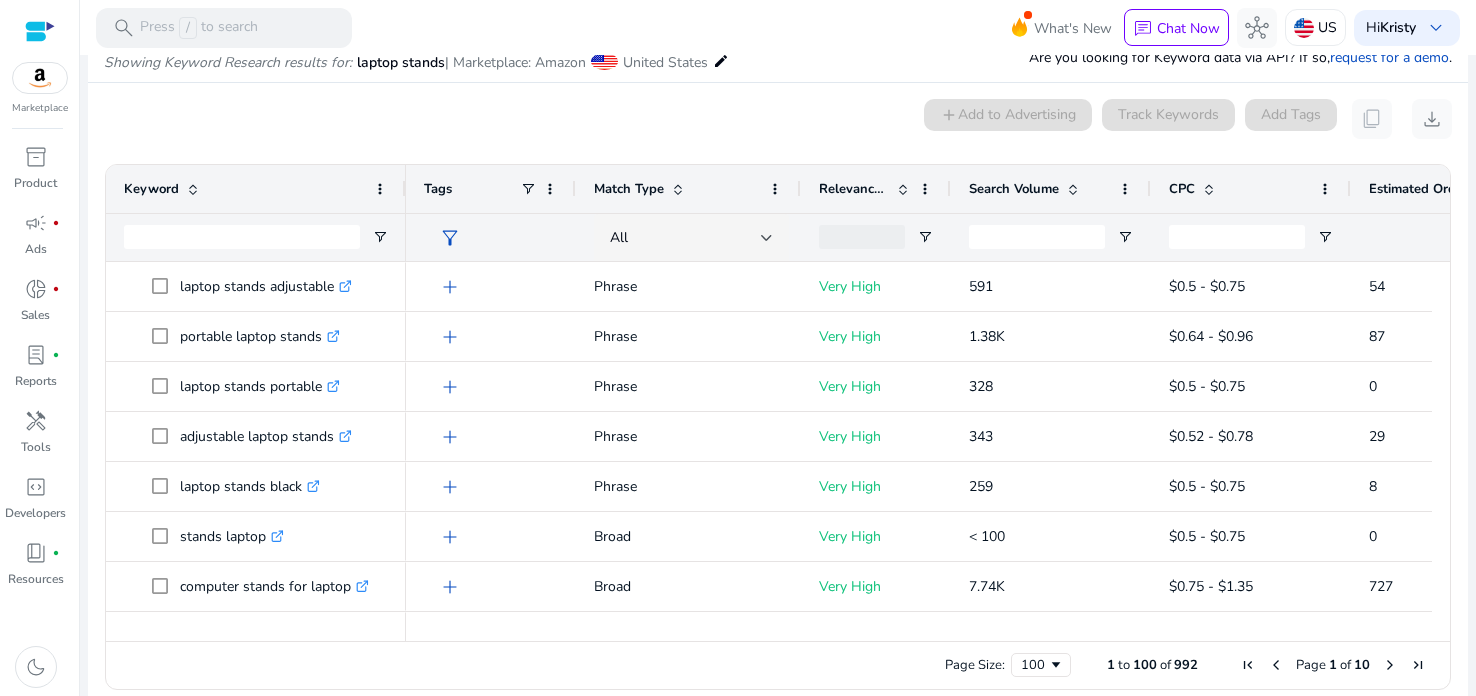 click at bounding box center (1078, 632) 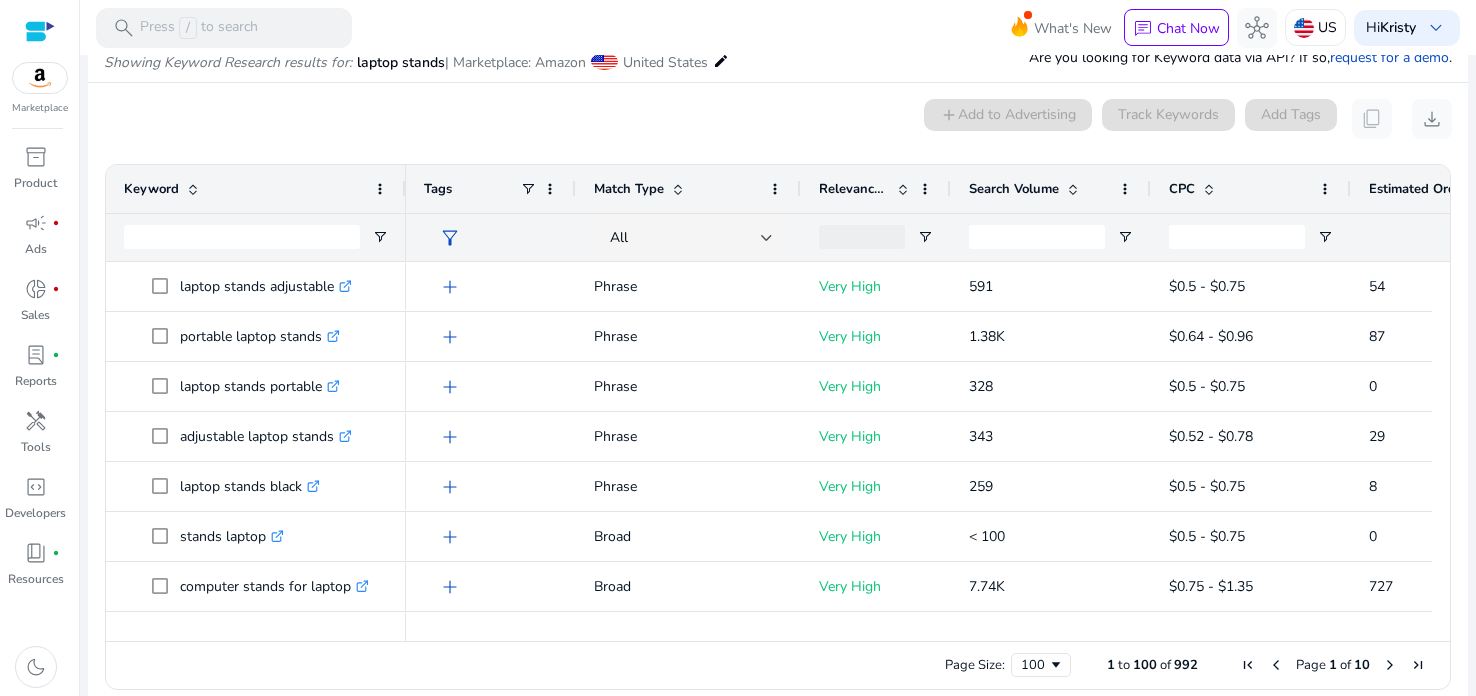 scroll, scrollTop: 0, scrollLeft: 77, axis: horizontal 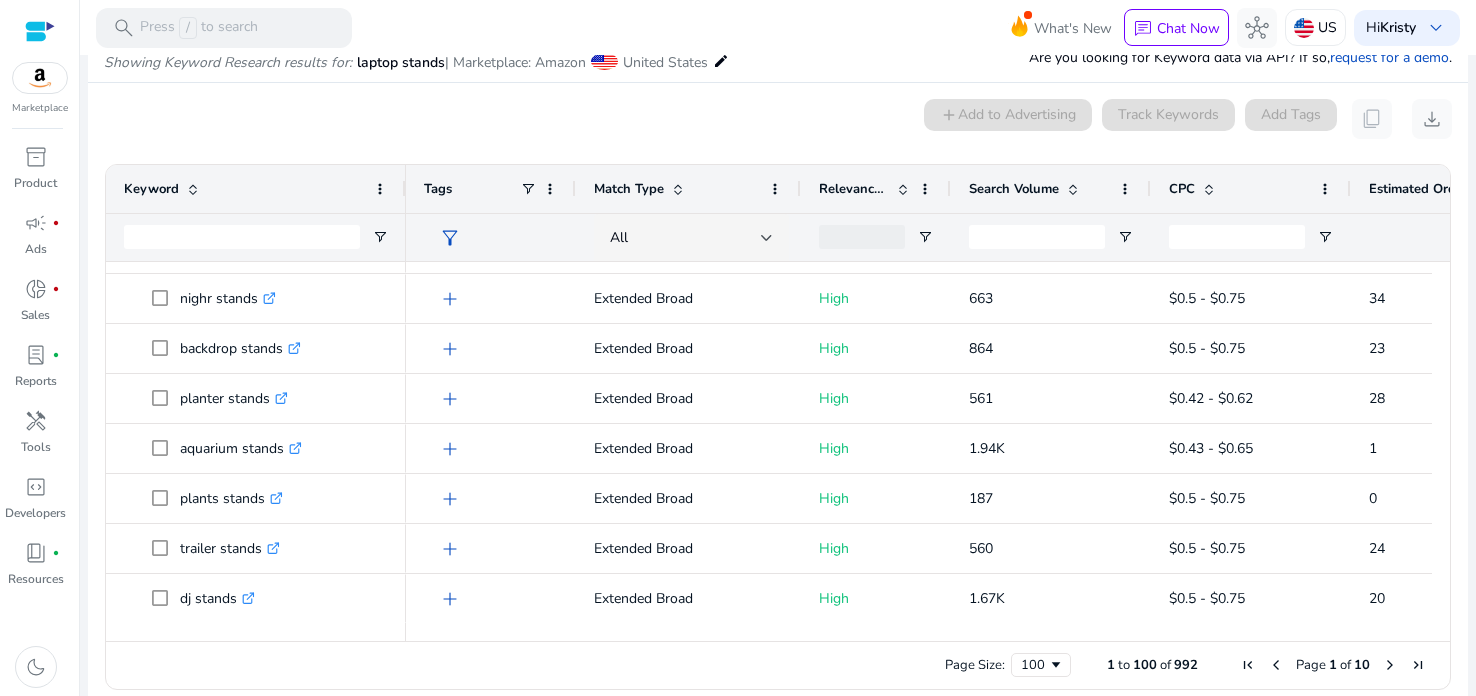 drag, startPoint x: 1433, startPoint y: 370, endPoint x: 1439, endPoint y: 301, distance: 69.260376 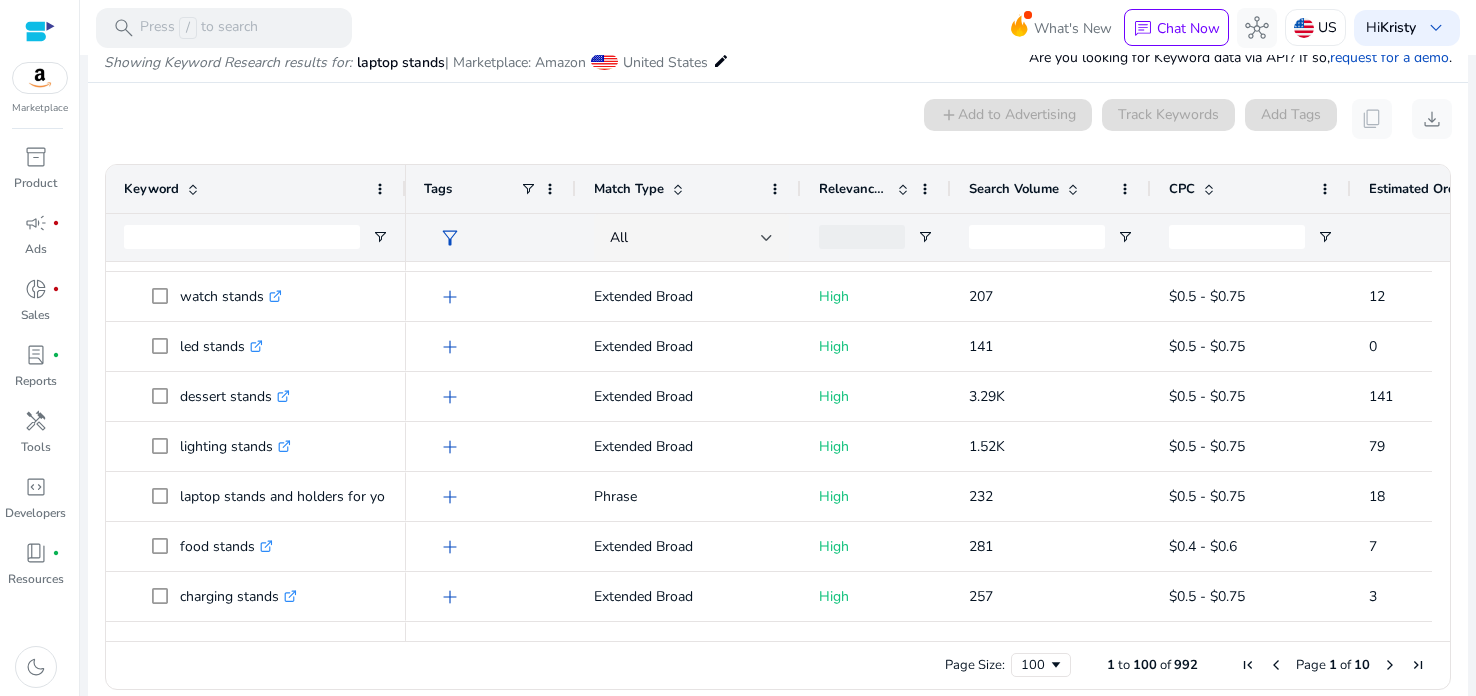 scroll, scrollTop: 3374, scrollLeft: 0, axis: vertical 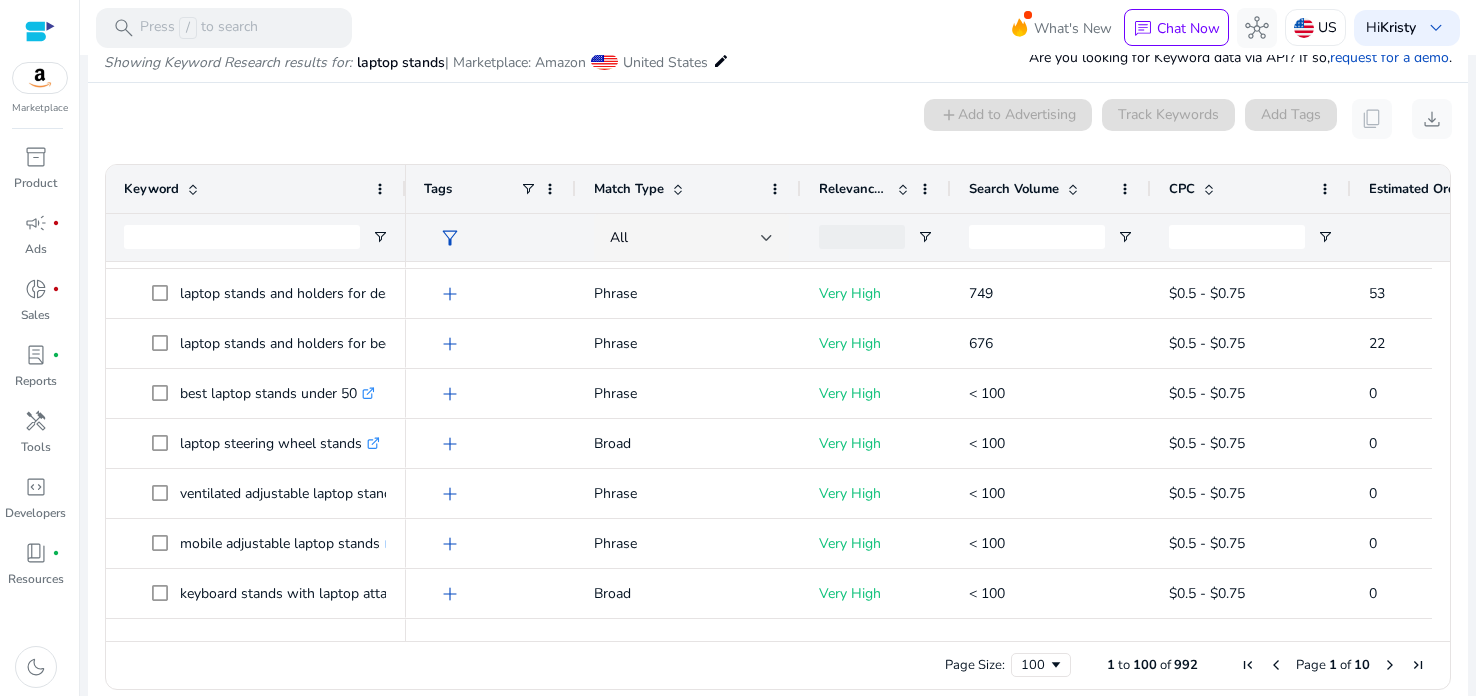 click at bounding box center (1441, 969) 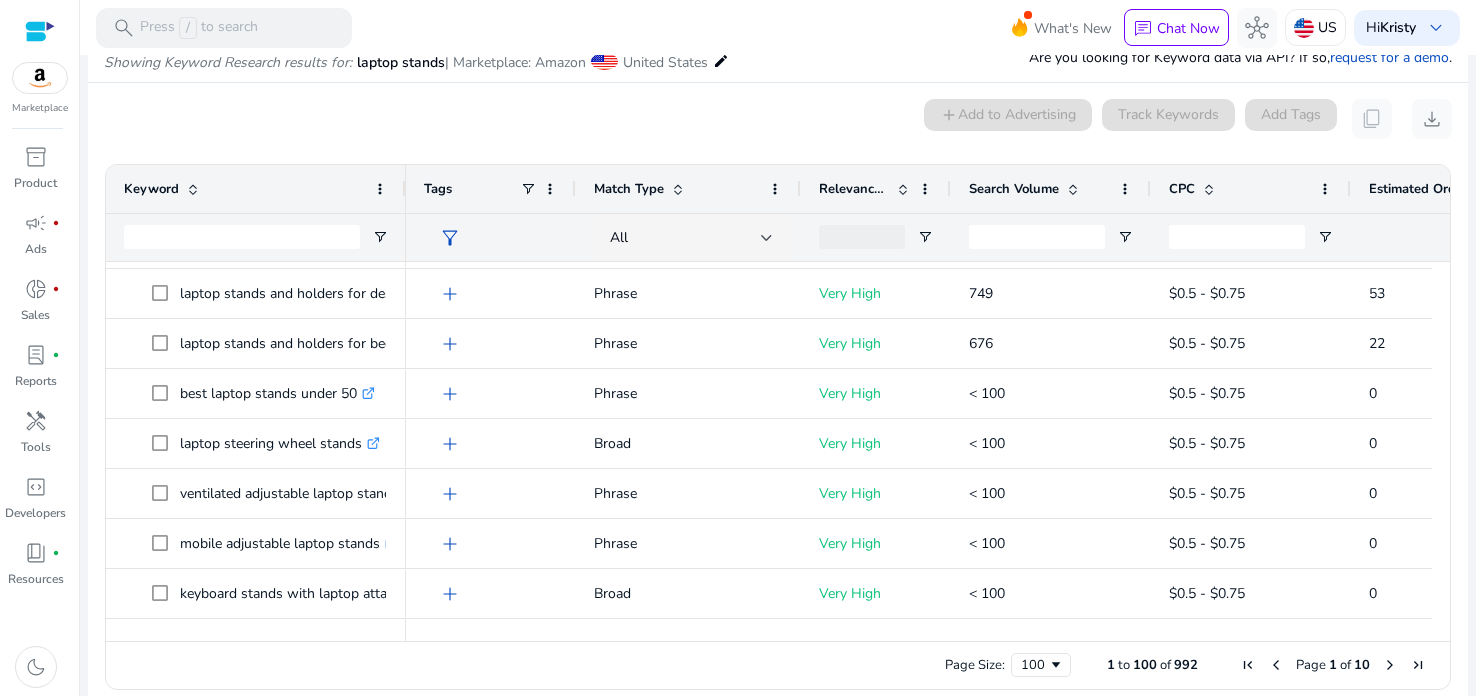 scroll, scrollTop: 1477, scrollLeft: 0, axis: vertical 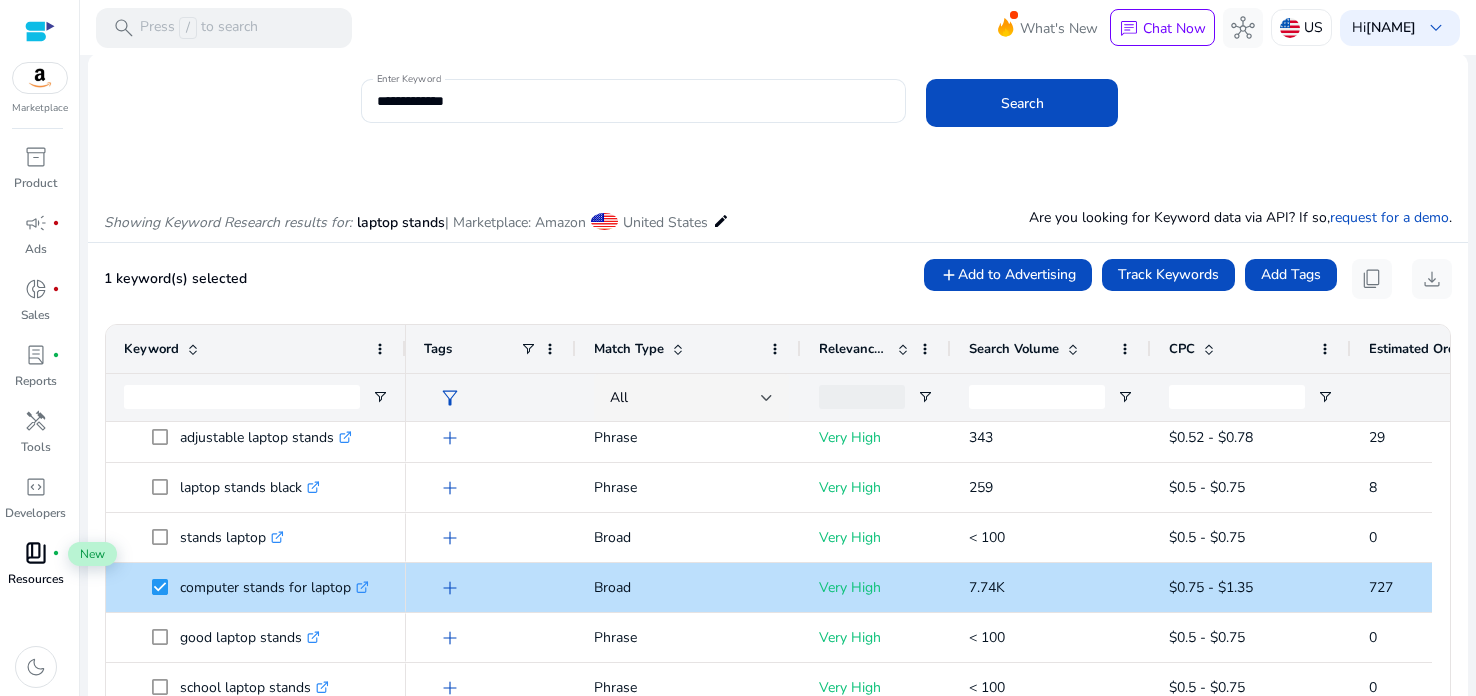 click on "book_4" at bounding box center [36, 553] 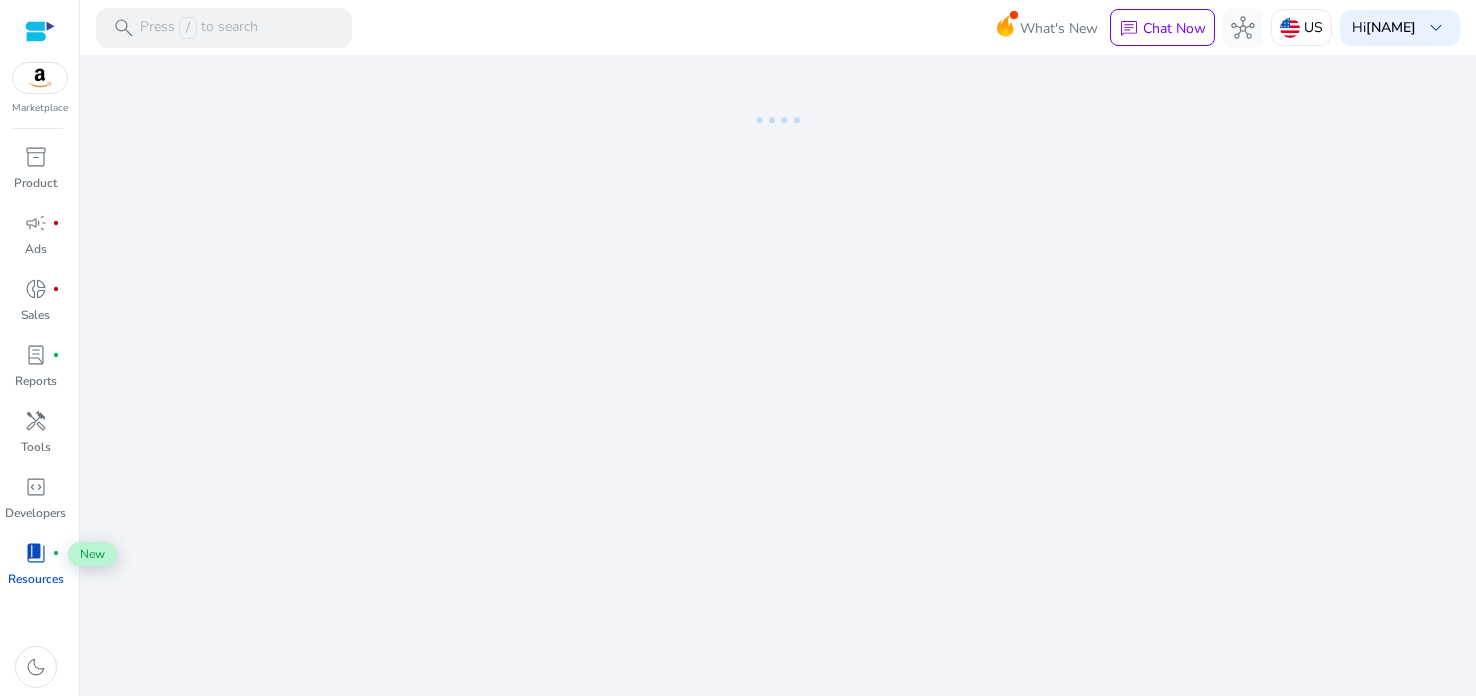 scroll, scrollTop: 0, scrollLeft: 0, axis: both 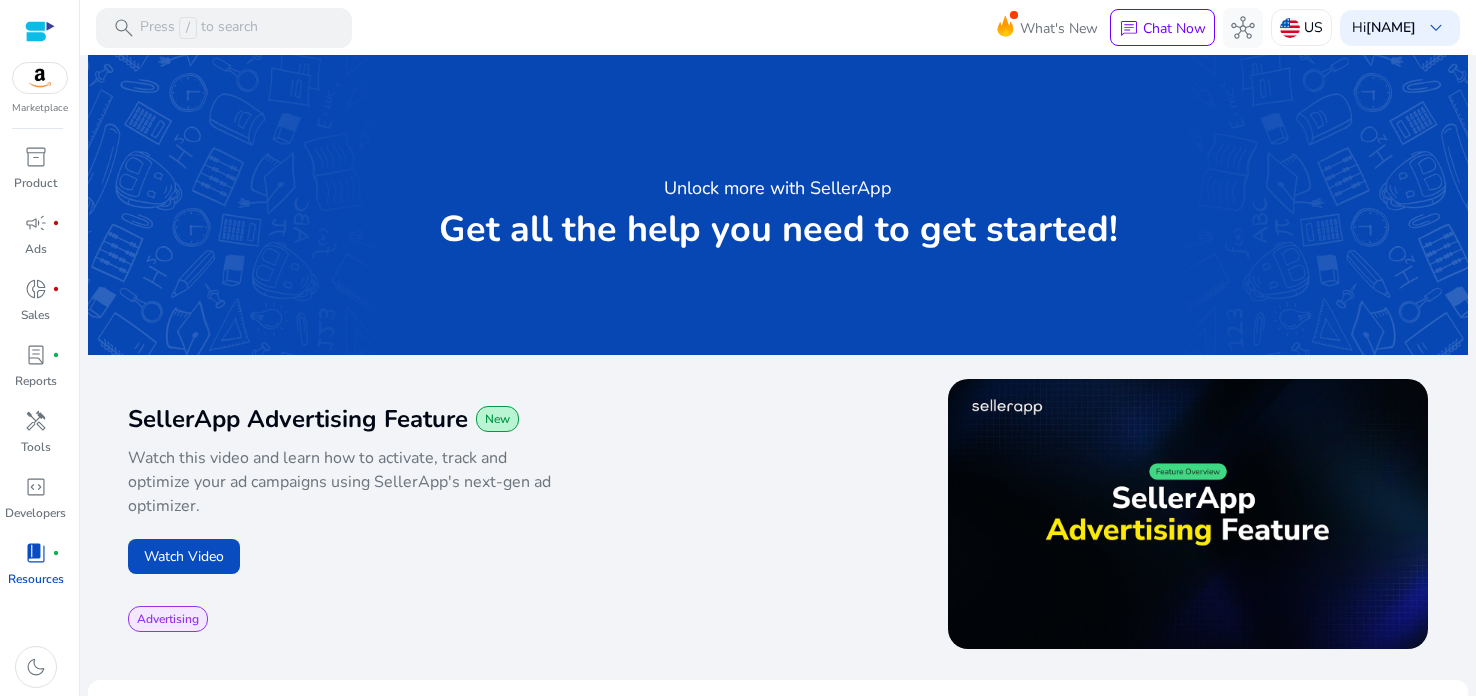 click at bounding box center (40, 31) 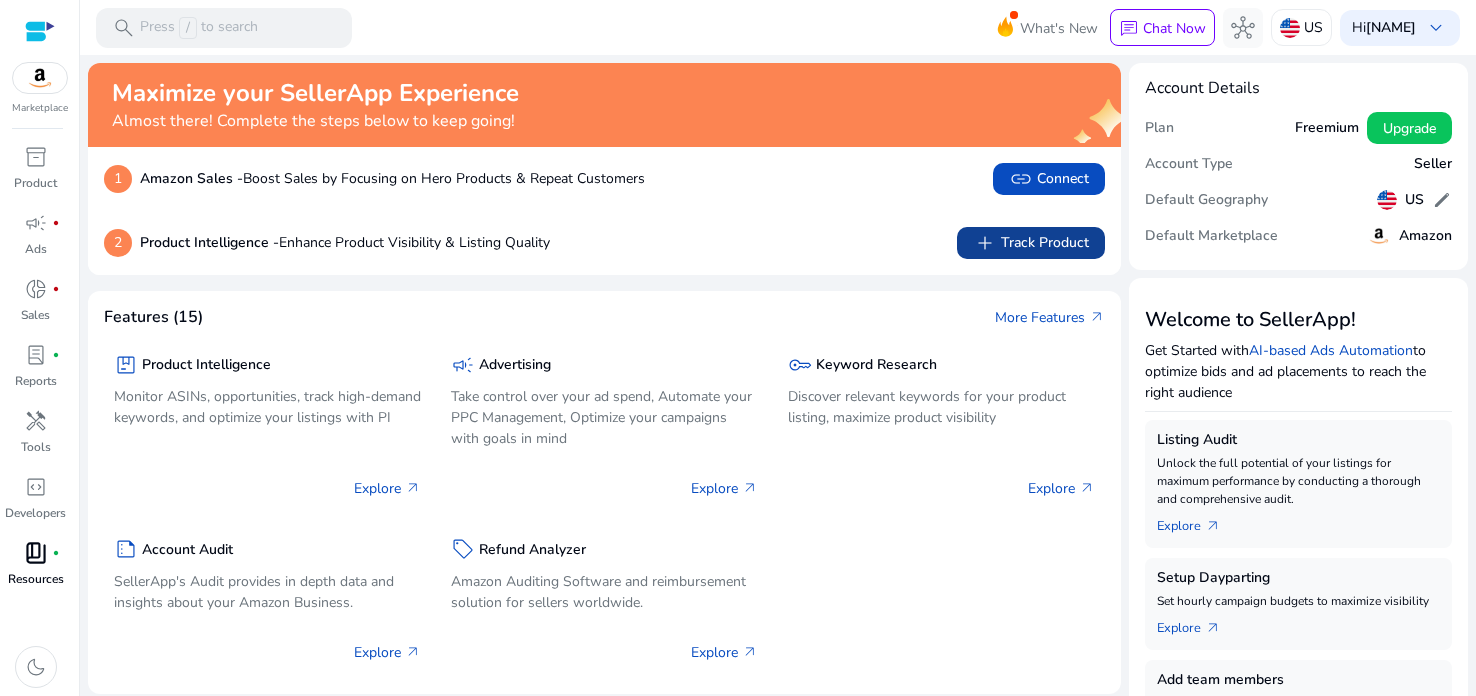 click on "add   Track Product" 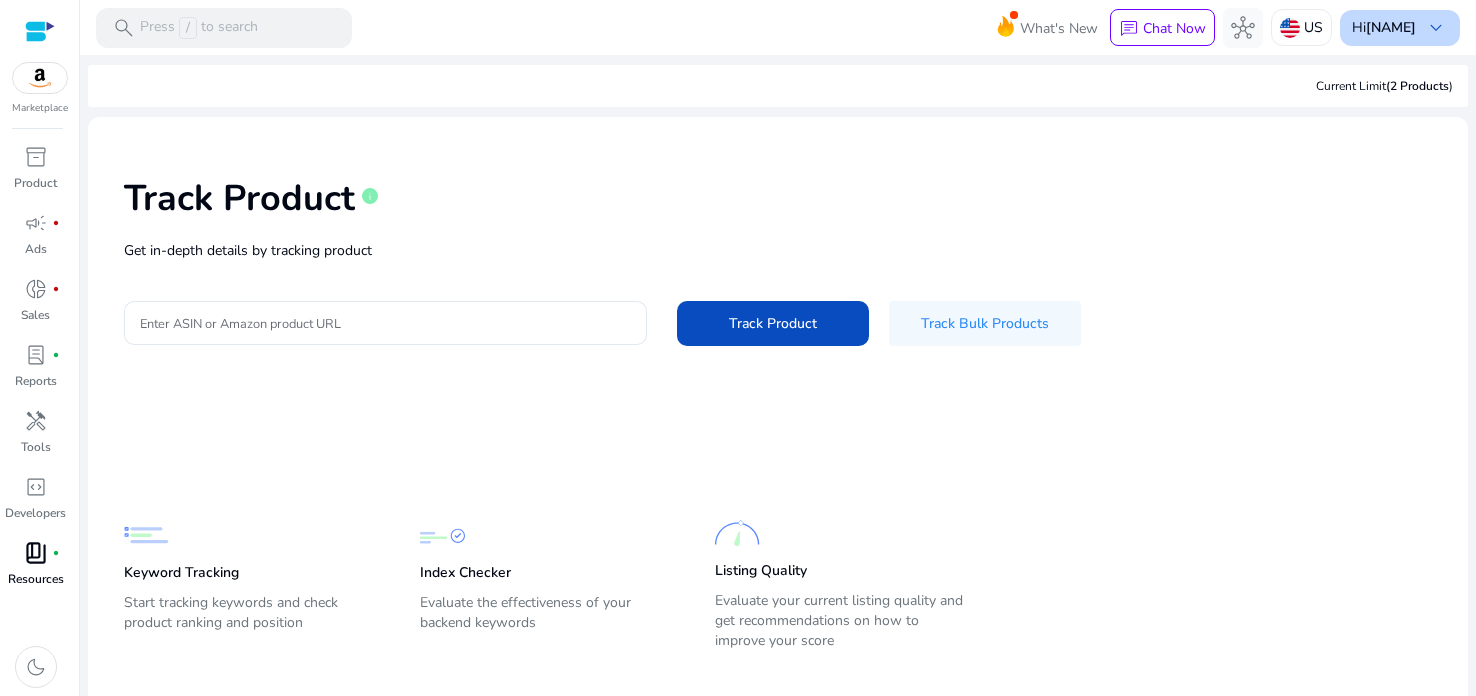 click on "keyboard_arrow_down" at bounding box center [1436, 28] 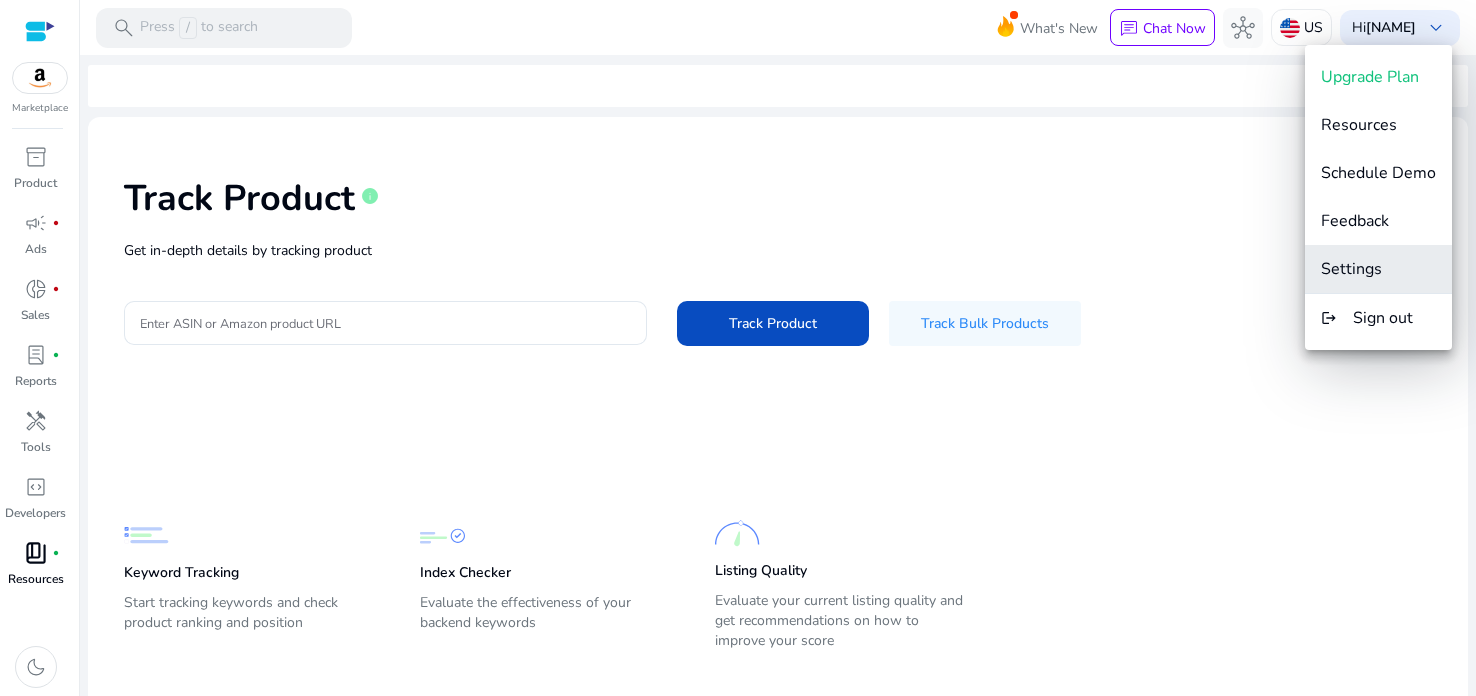 click on "Settings" at bounding box center (1351, 269) 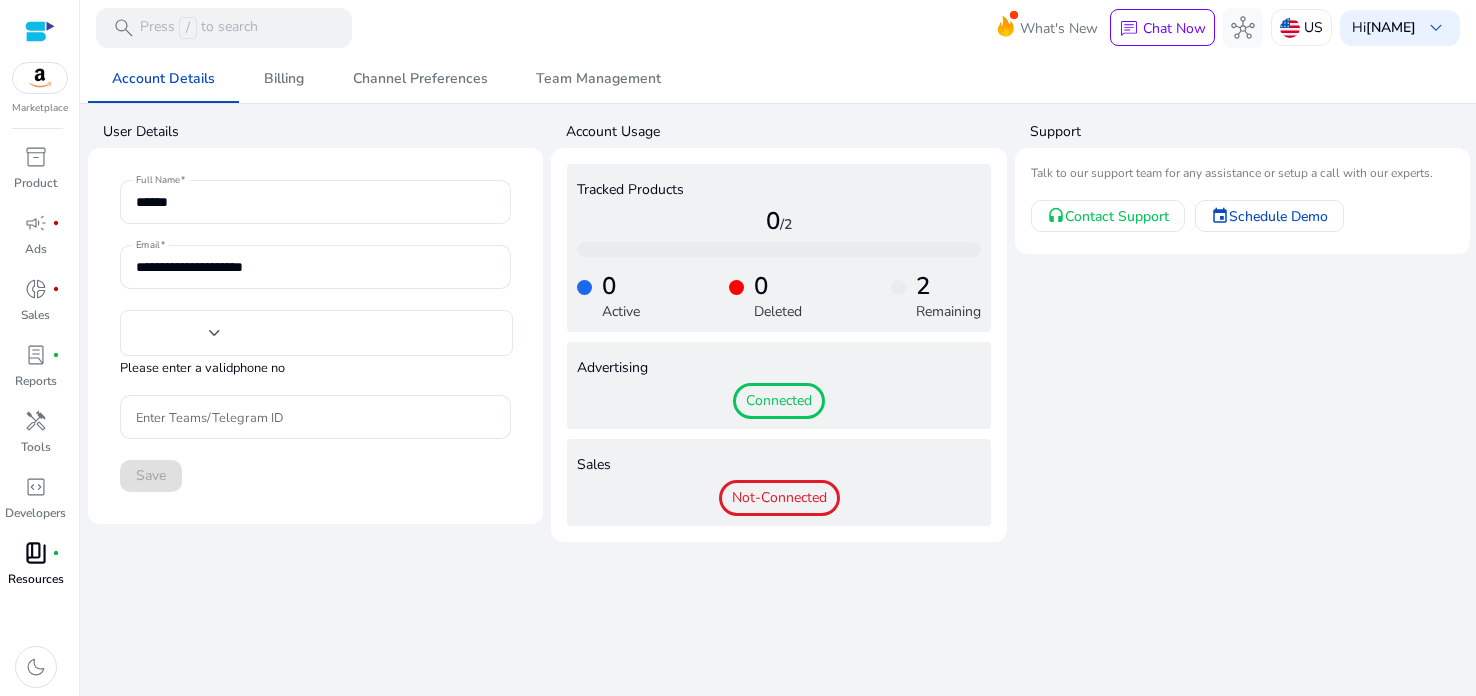 type on "**" 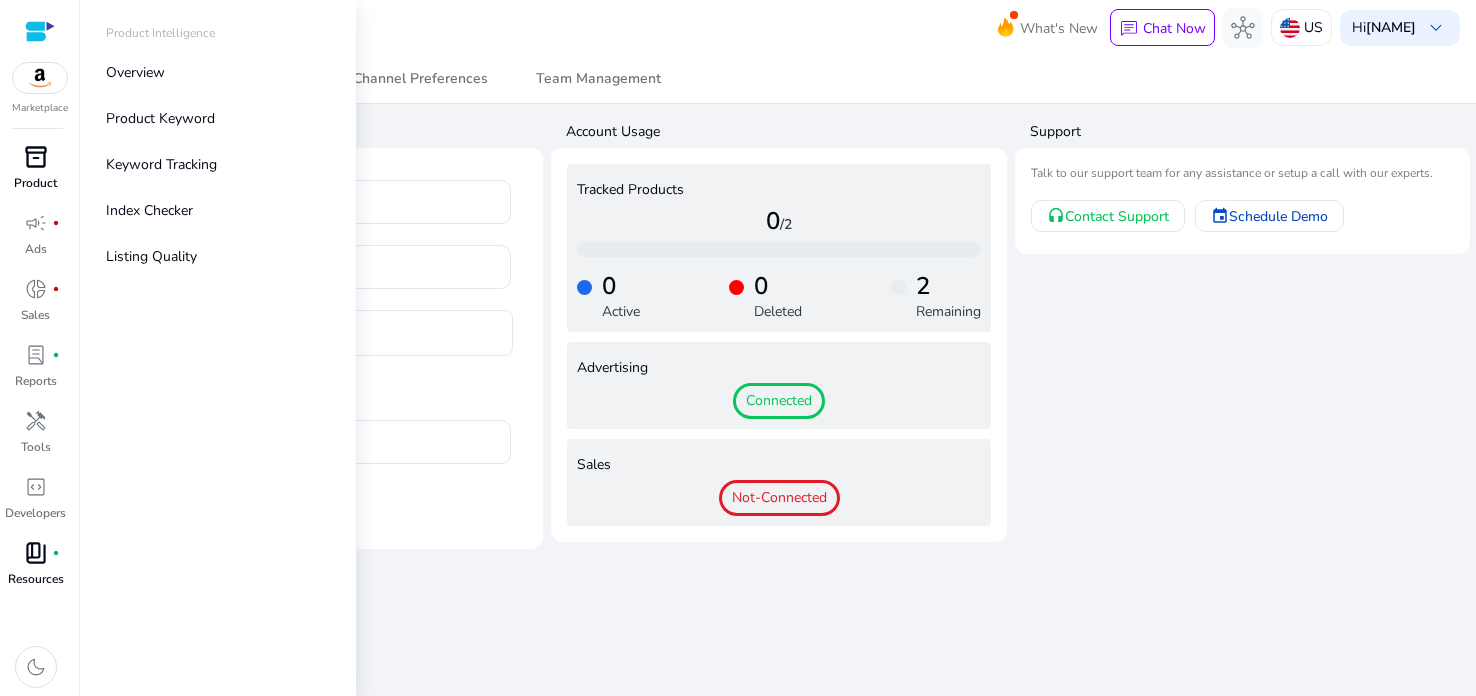 click on "Product" at bounding box center [35, 183] 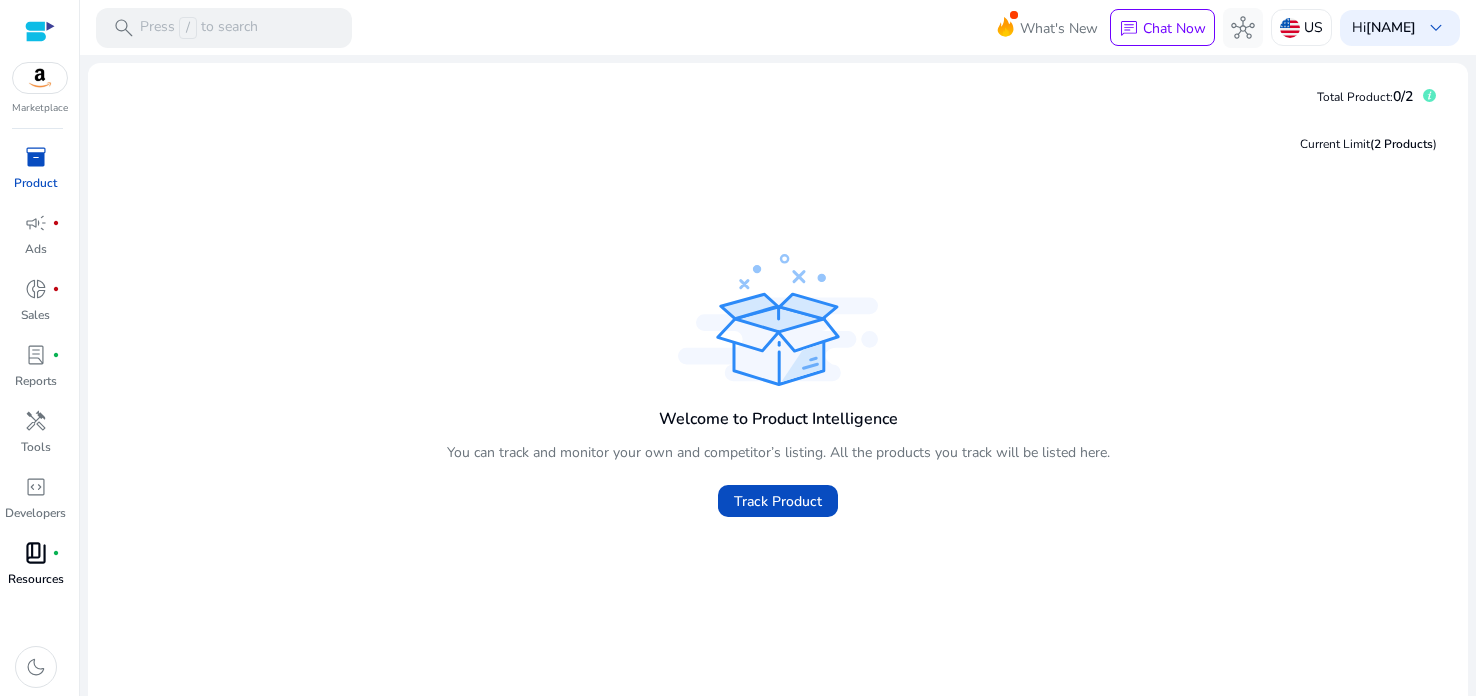 click on "Resources" at bounding box center [36, 579] 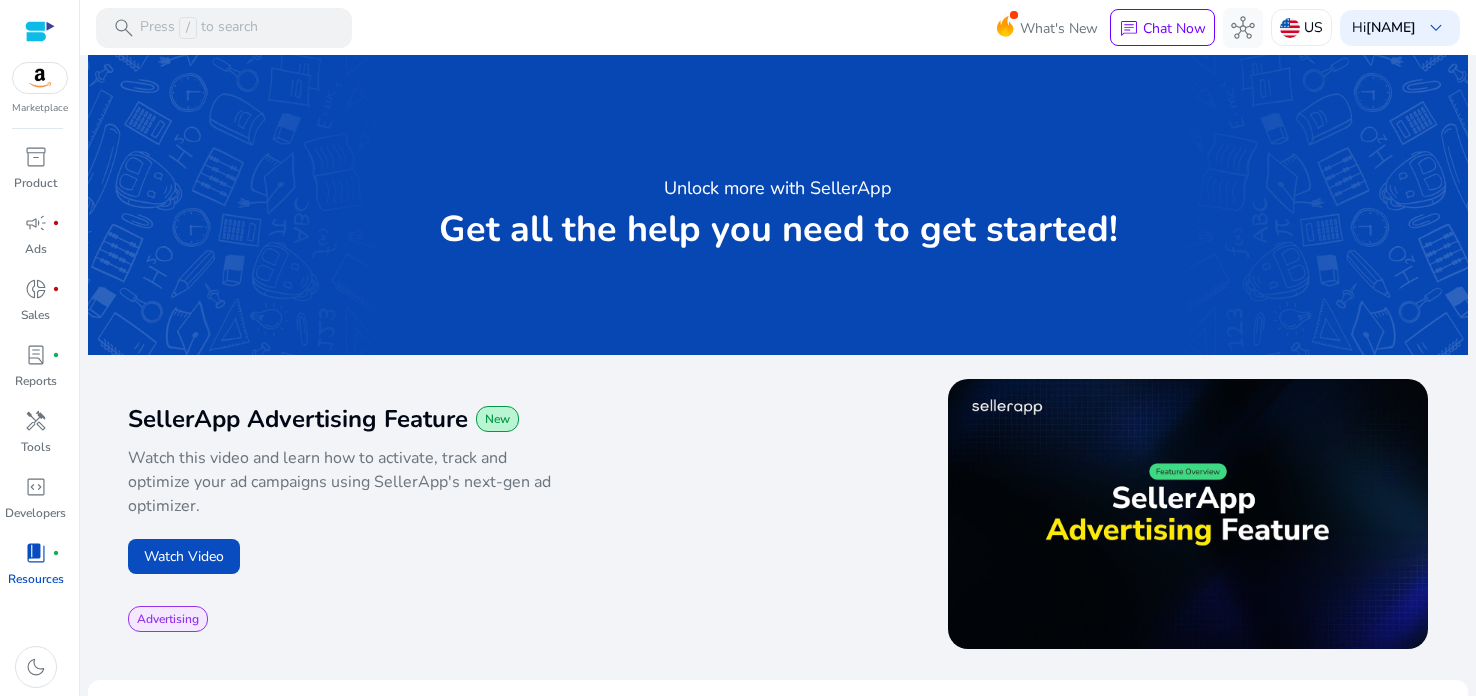 click on "Advertising" 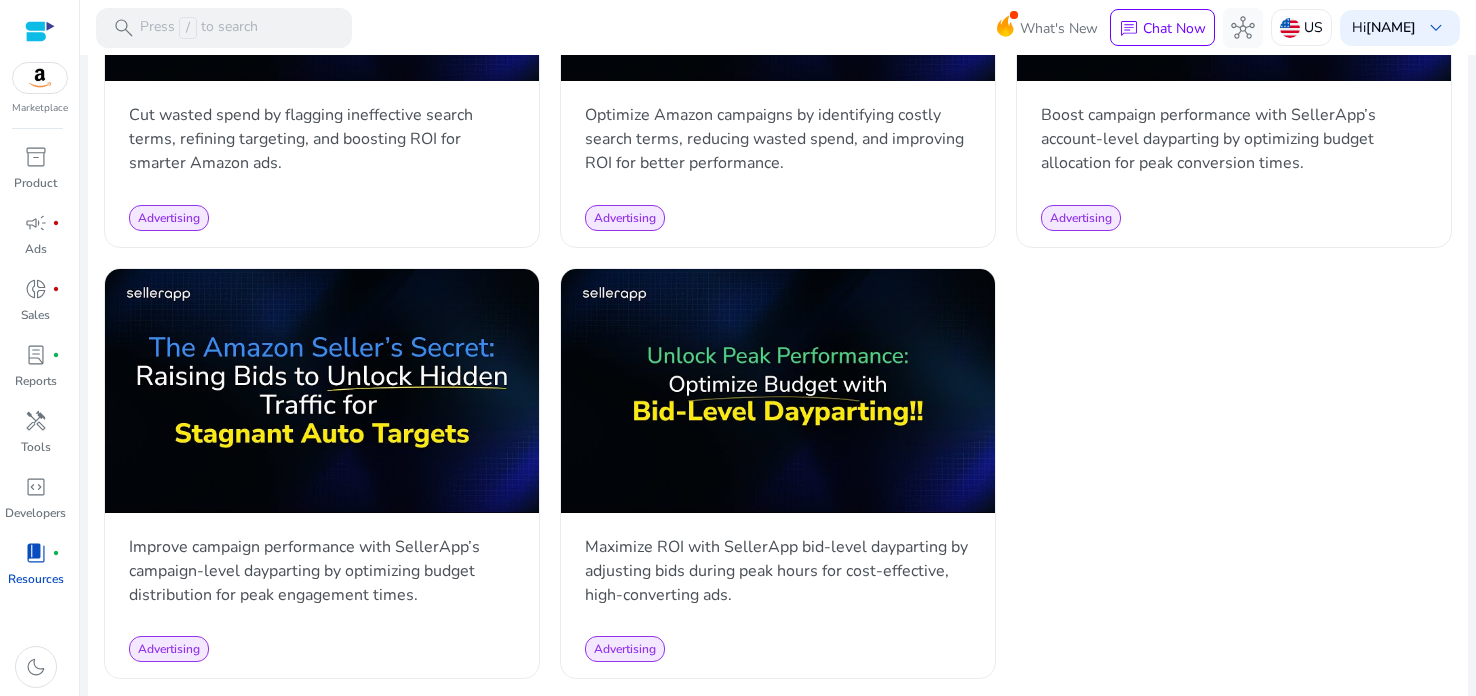 scroll, scrollTop: 2506, scrollLeft: 0, axis: vertical 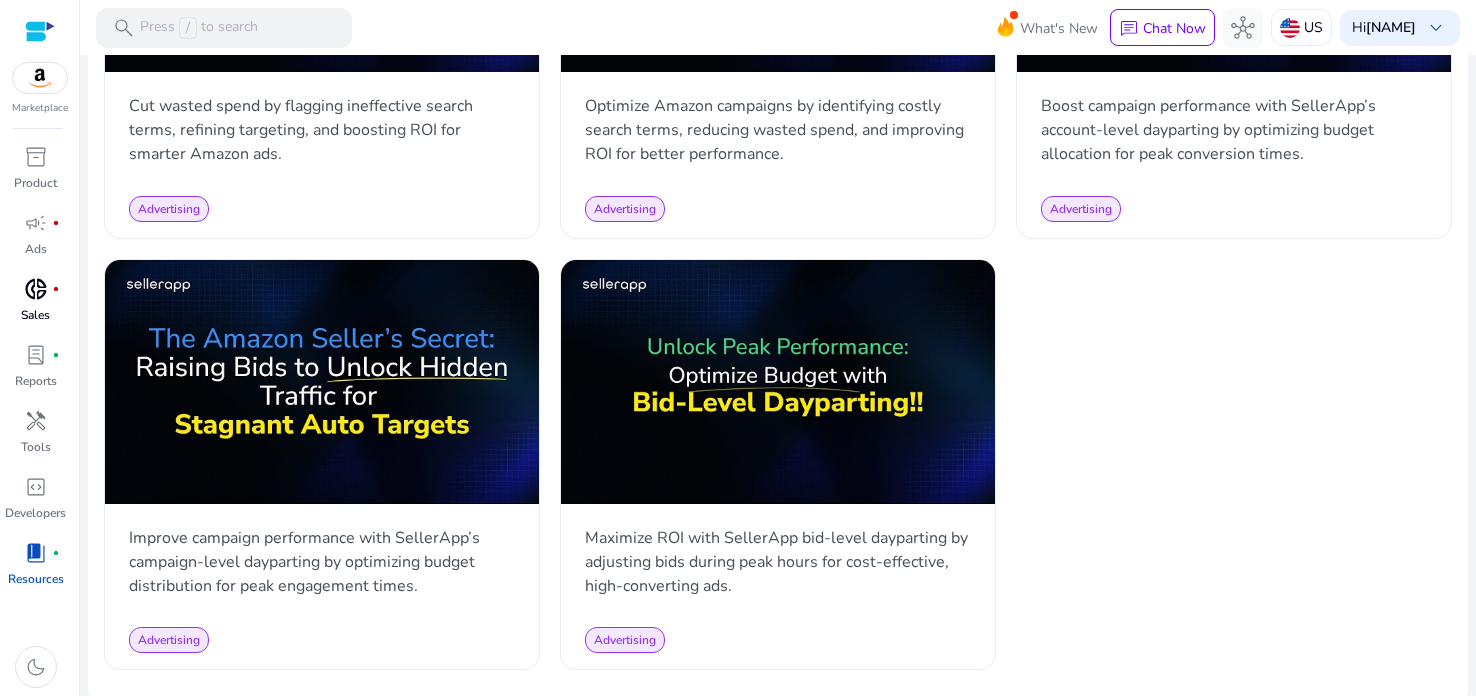 click on "Sales" at bounding box center (35, 315) 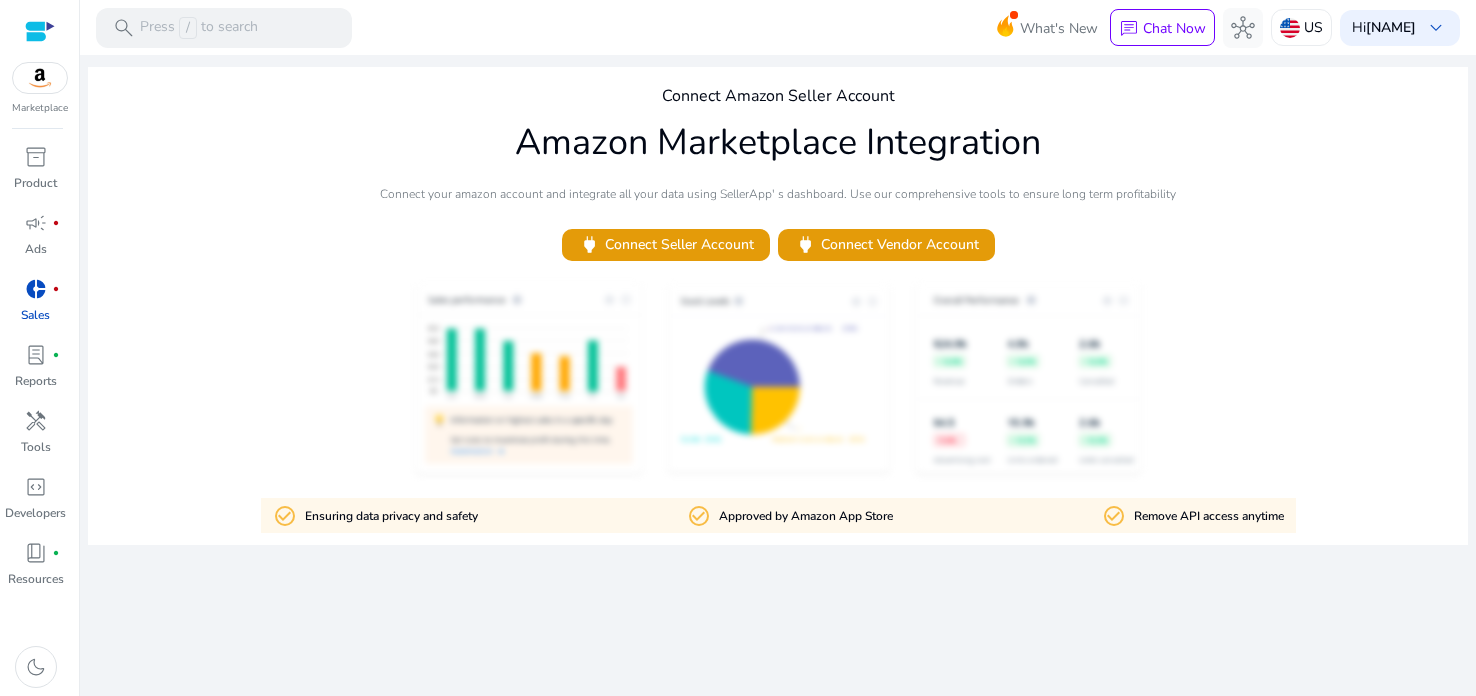 scroll, scrollTop: 0, scrollLeft: 0, axis: both 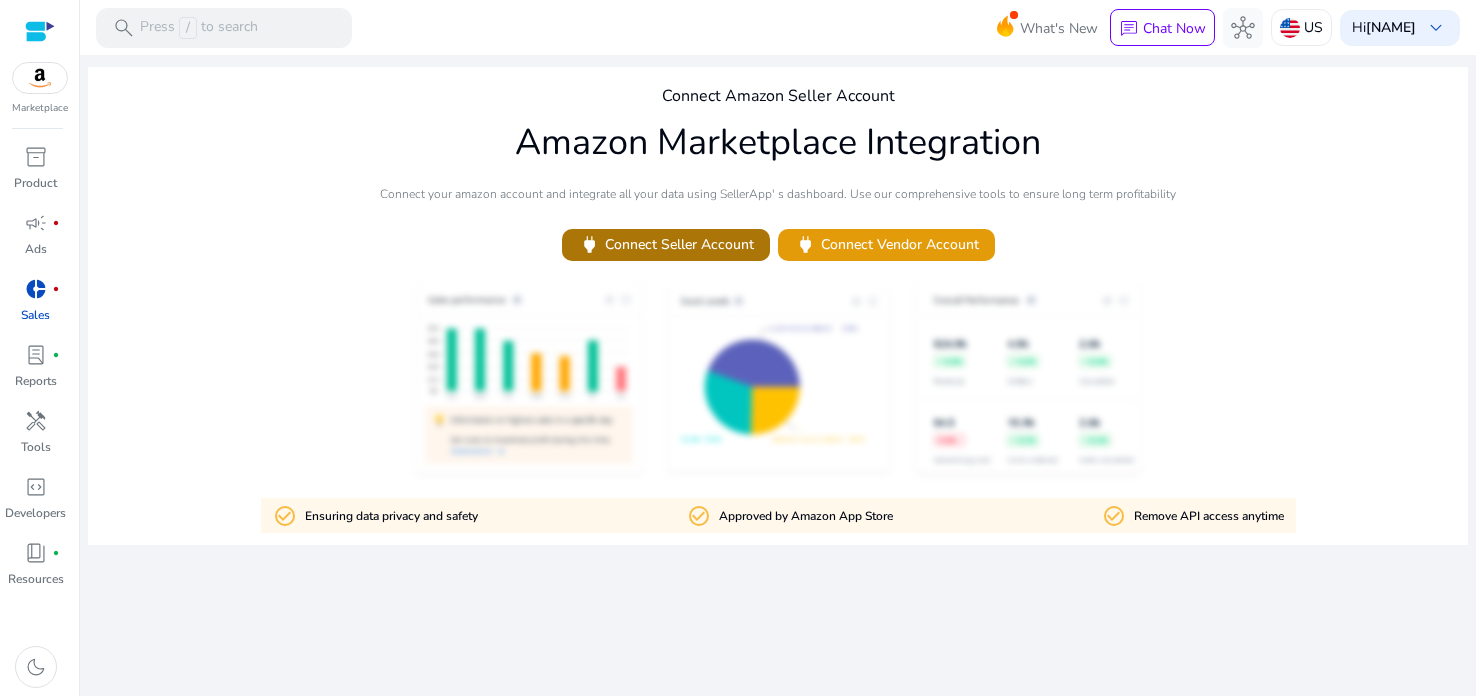 click on "power   Connect Seller Account" 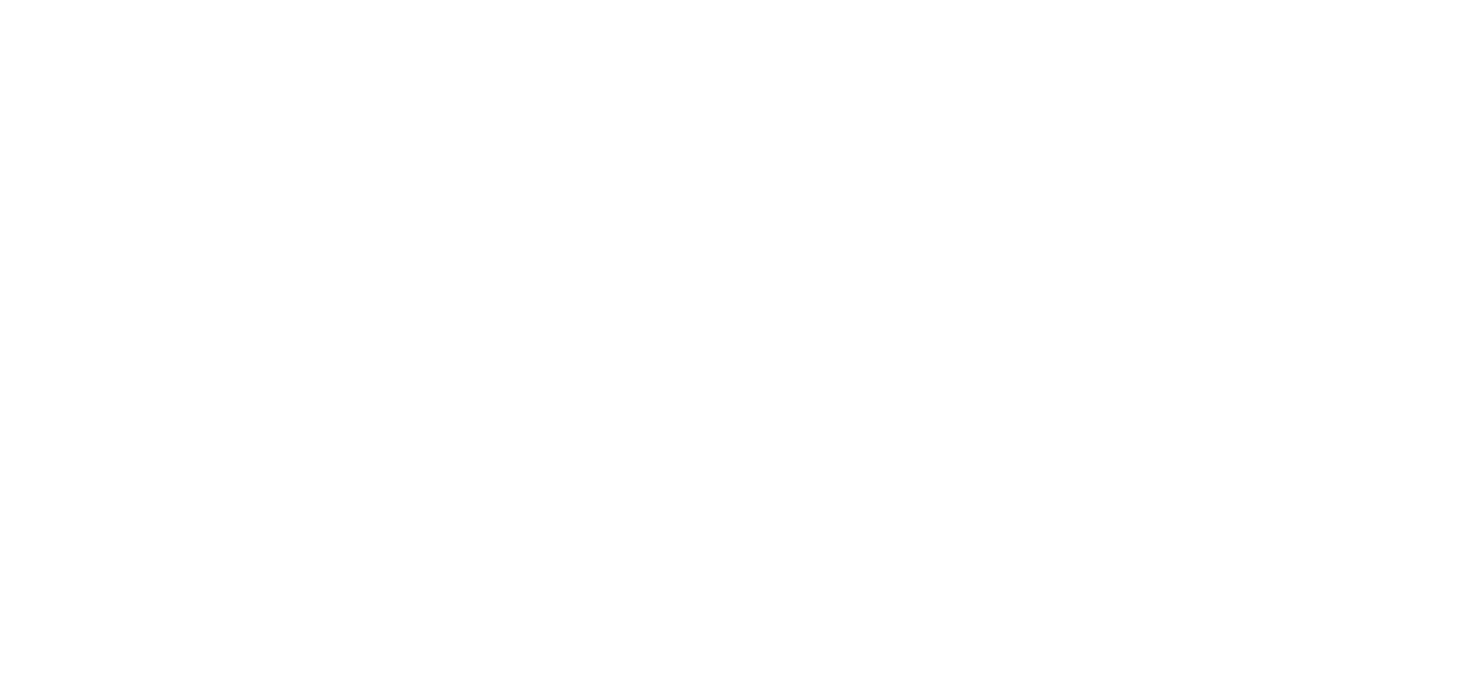 scroll, scrollTop: 0, scrollLeft: 0, axis: both 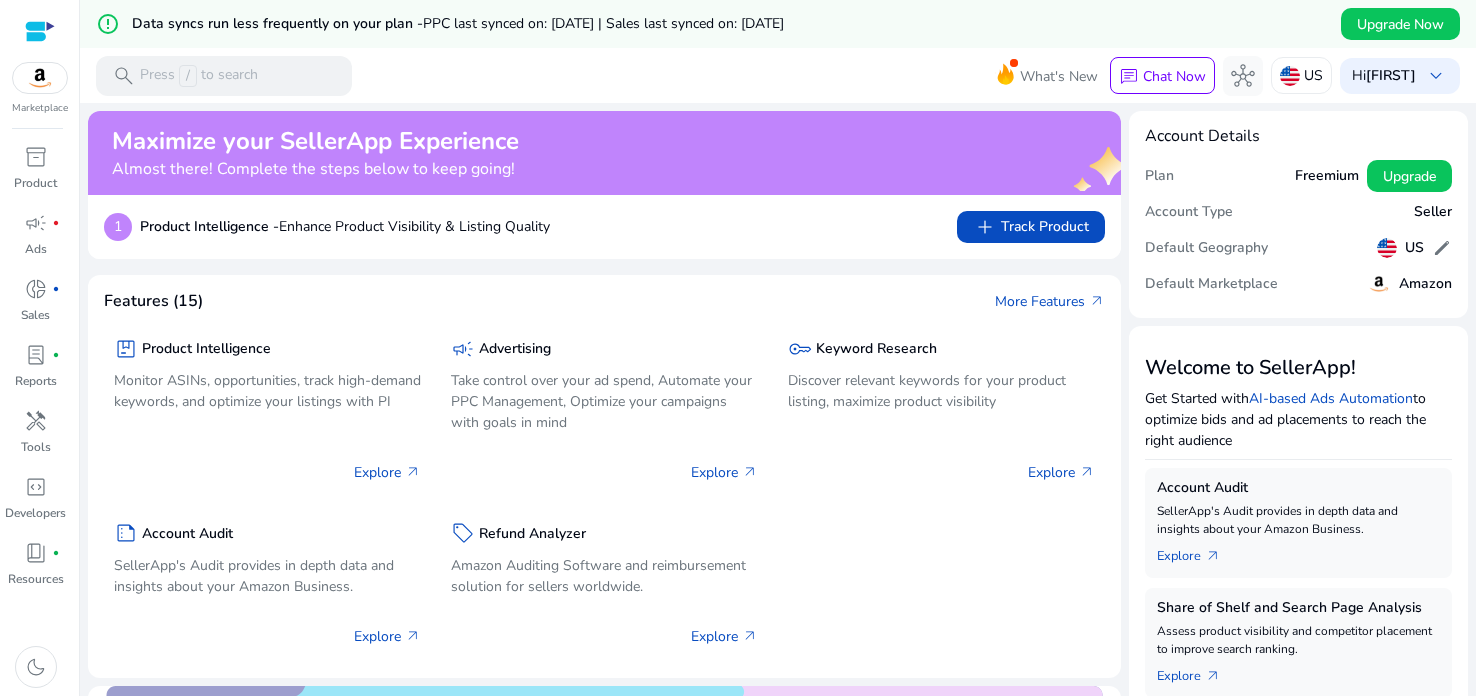 click on "package Product Intelligence Monitor ASINs, opportunities, track high-demand keywords, and optimize your listings with PI Explore arrow_outward campaign Advertising Take control over your ad spend, Automate your PPC Management, Optimize your campaigns with goals in mind Explore arrow_outward key Keyword Research Discover relevant keywords for your product listing, maximize product visibility Explore arrow_outward summarize Account Audit SellerApp's Audit provides in depth data and insights about your Amazon Business. Explore arrow_outward sell Refund Analyzer Amazon Auditing Software and reimbursement solution for sellers worldwide. Explore arrow_outward" 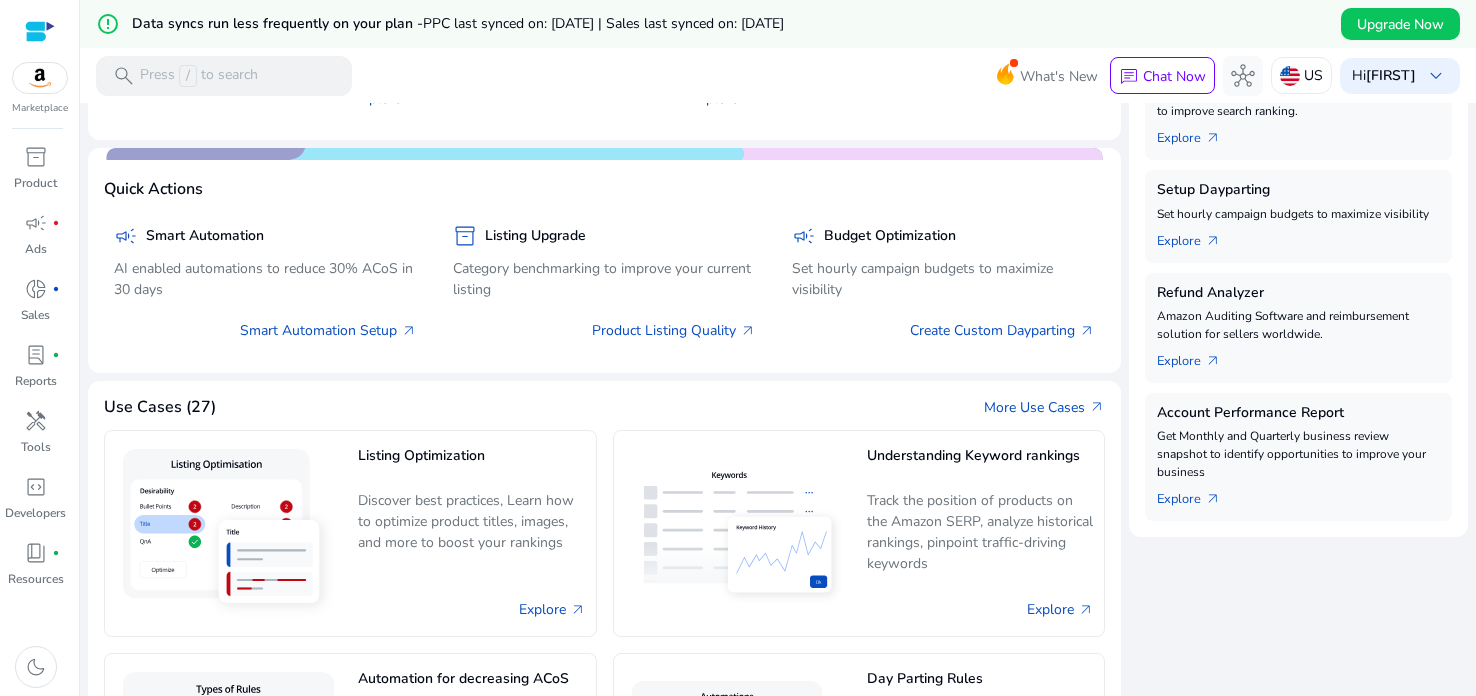 scroll, scrollTop: 559, scrollLeft: 0, axis: vertical 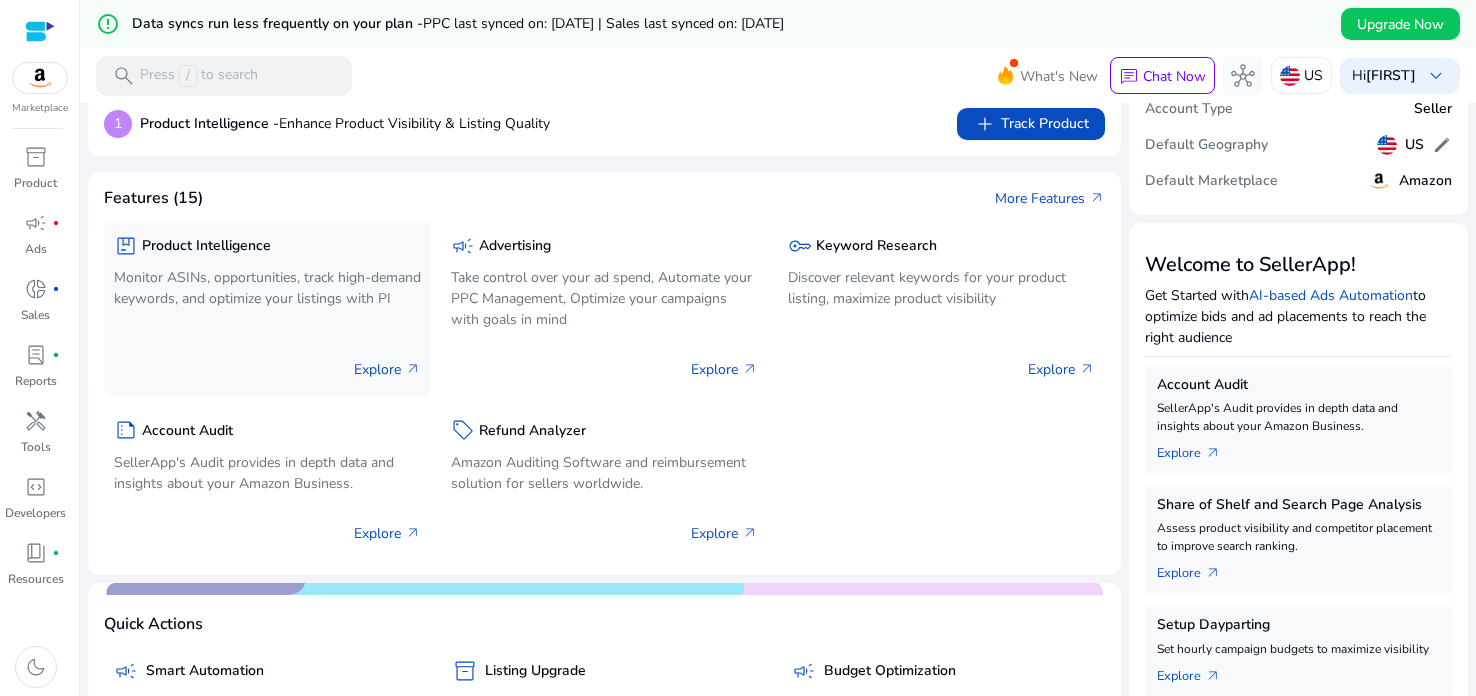 click on "Product Intelligence" 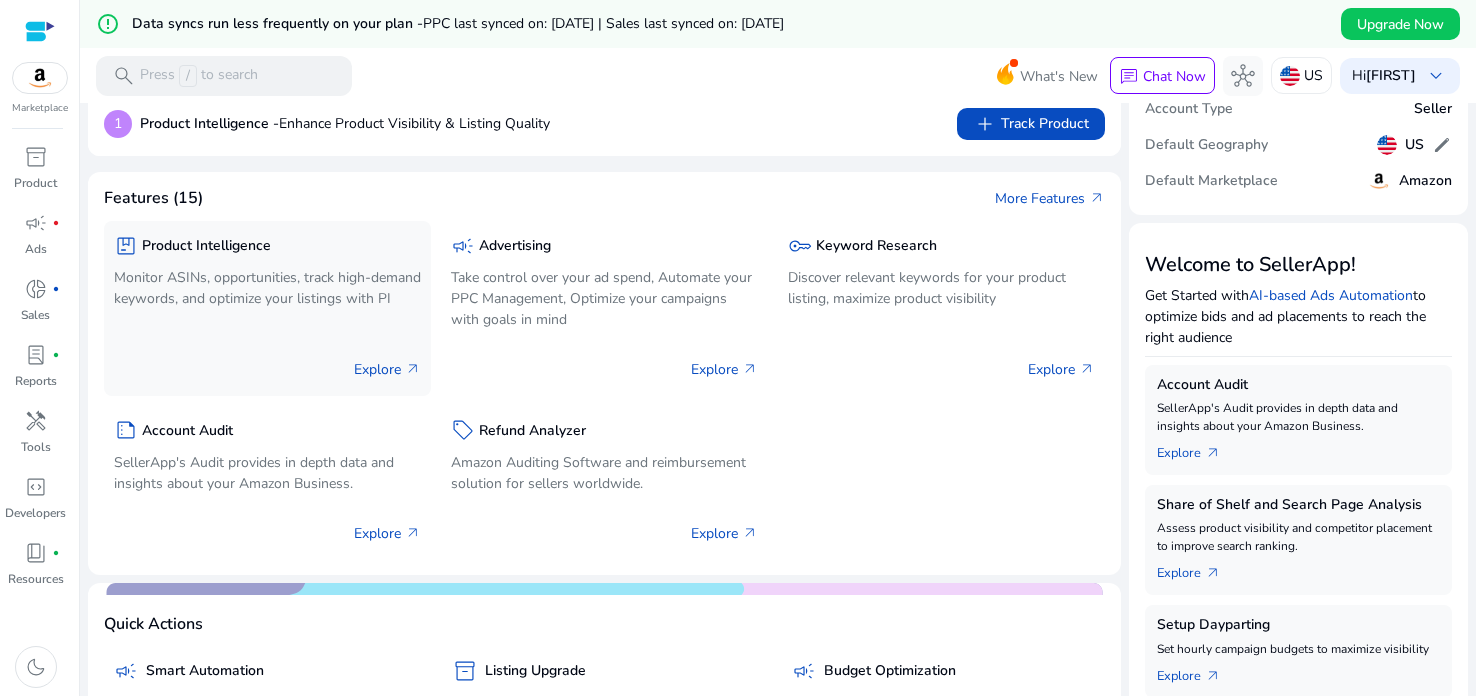scroll, scrollTop: 0, scrollLeft: 0, axis: both 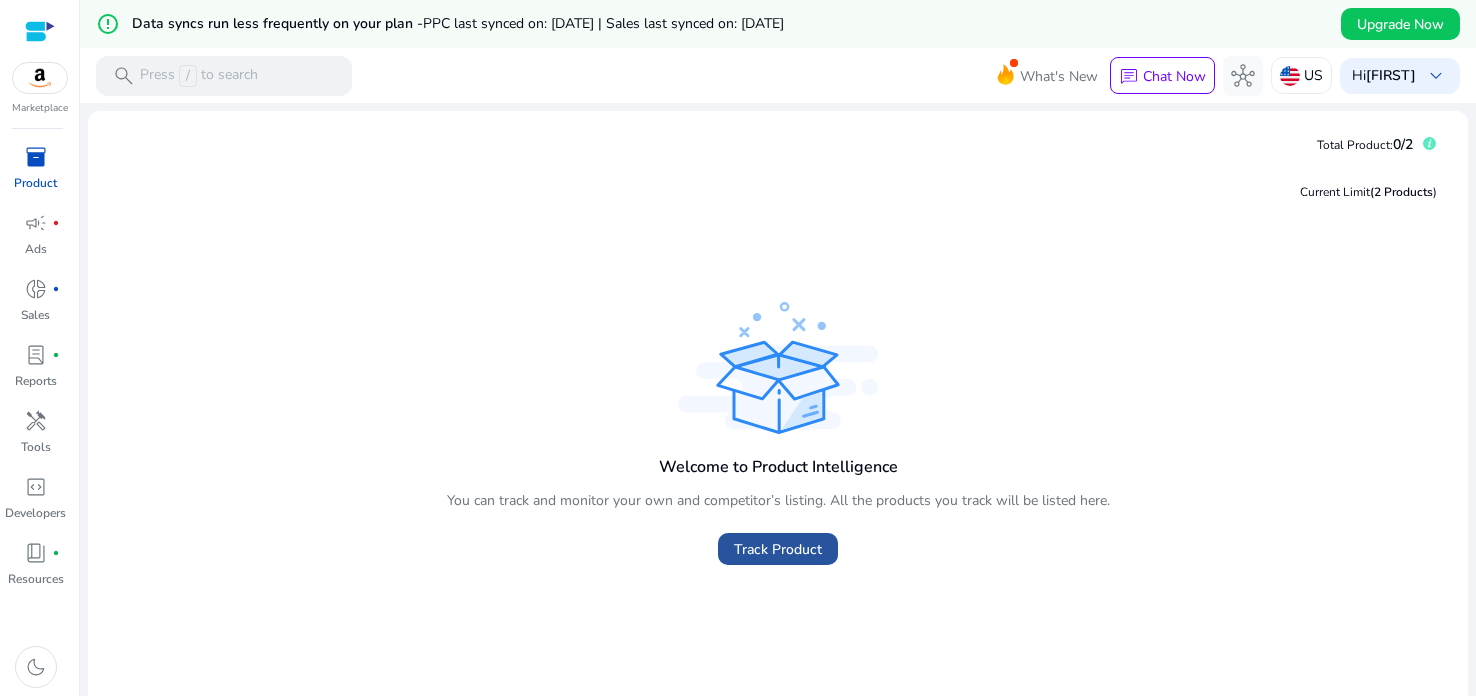 click on "Track Product" 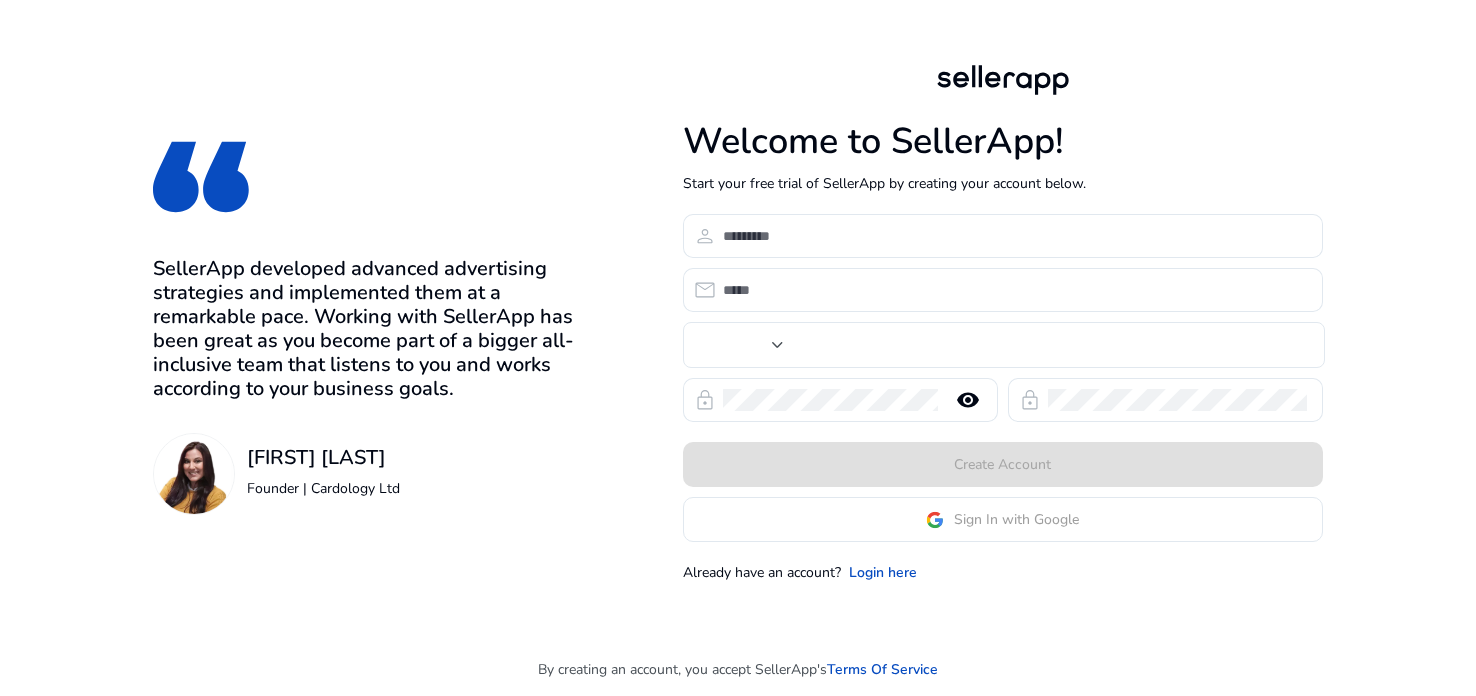 scroll, scrollTop: 0, scrollLeft: 0, axis: both 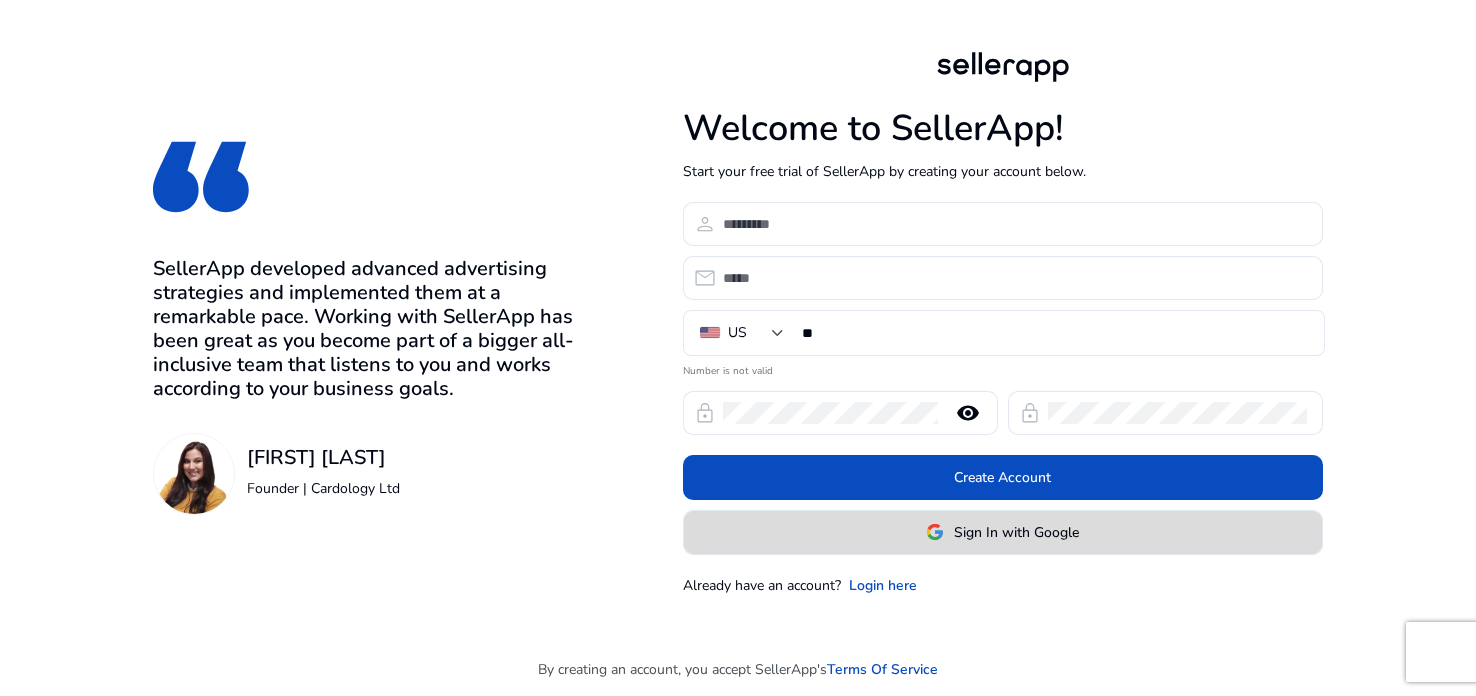 click 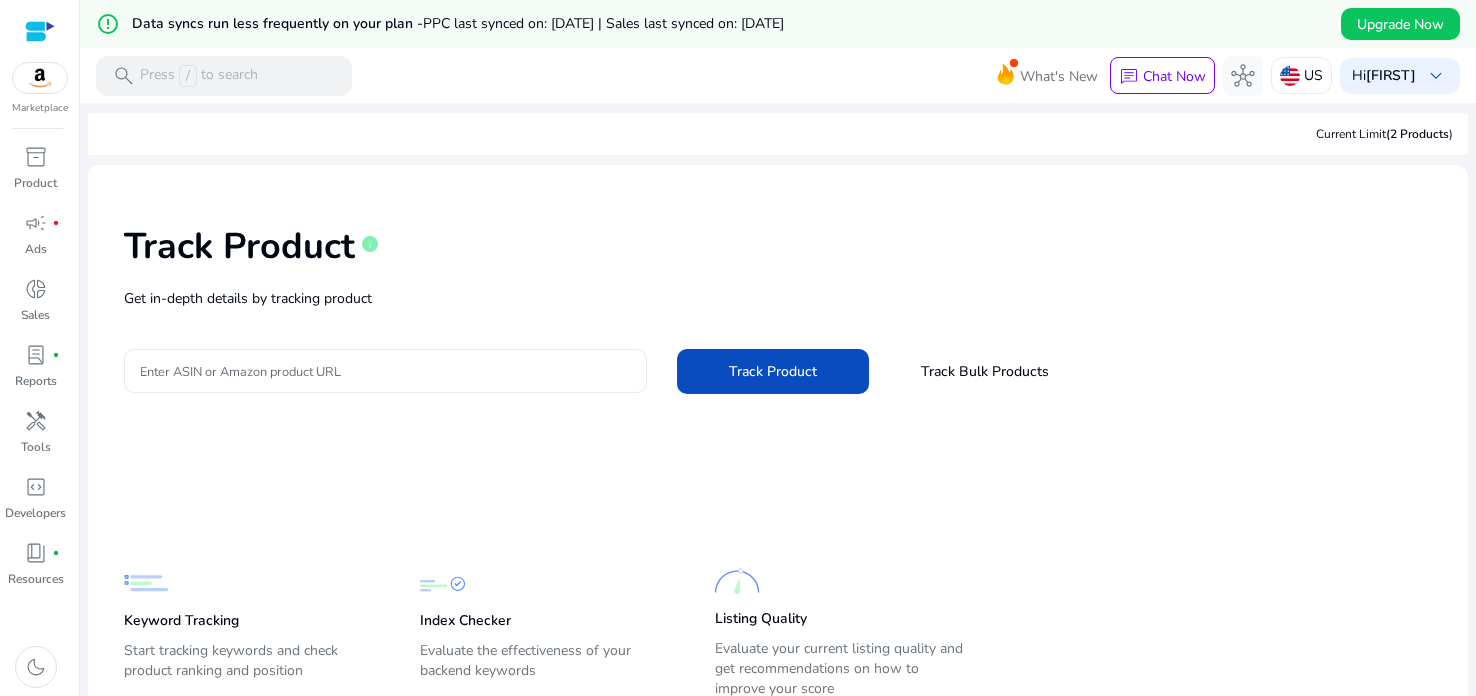 click on "Enter ASIN or Amazon product URL" at bounding box center [385, 371] 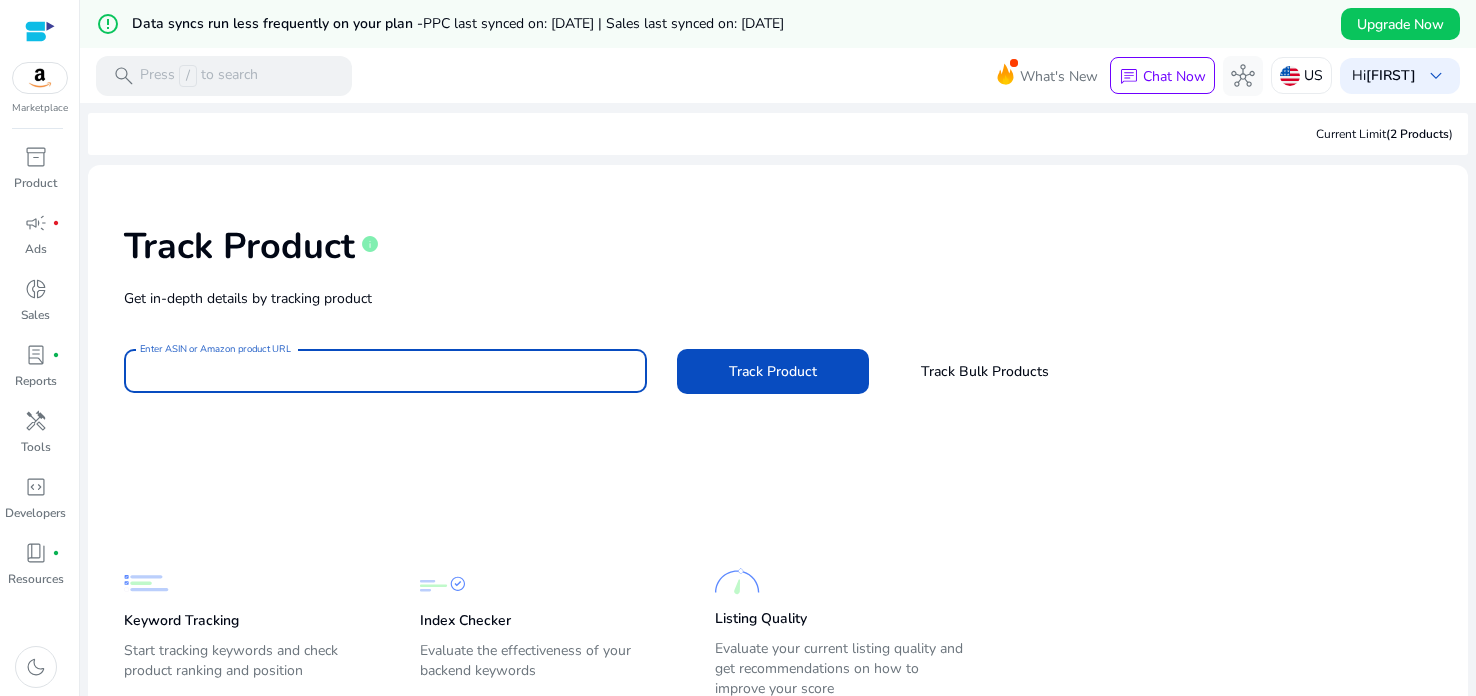 click on "Enter ASIN or Amazon product URL" at bounding box center [385, 371] 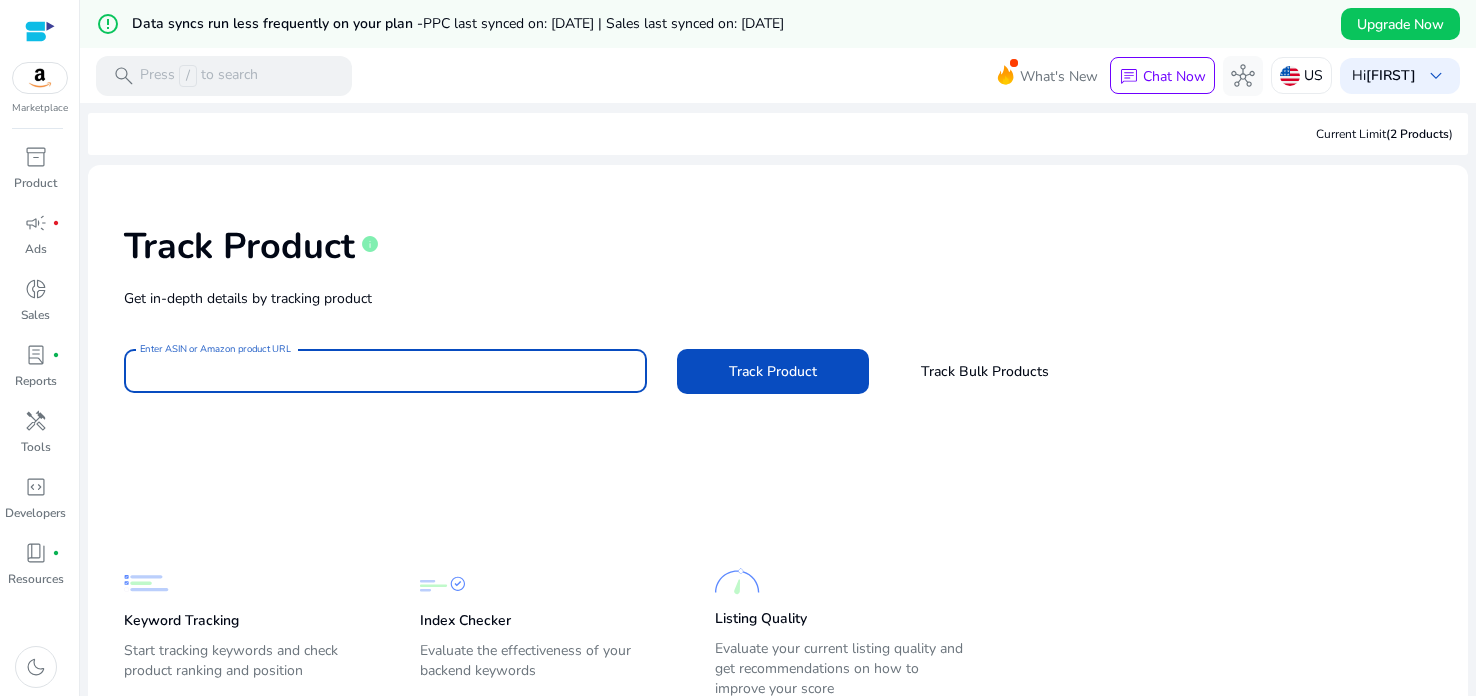click on "Enter ASIN or Amazon product URL" at bounding box center (385, 371) 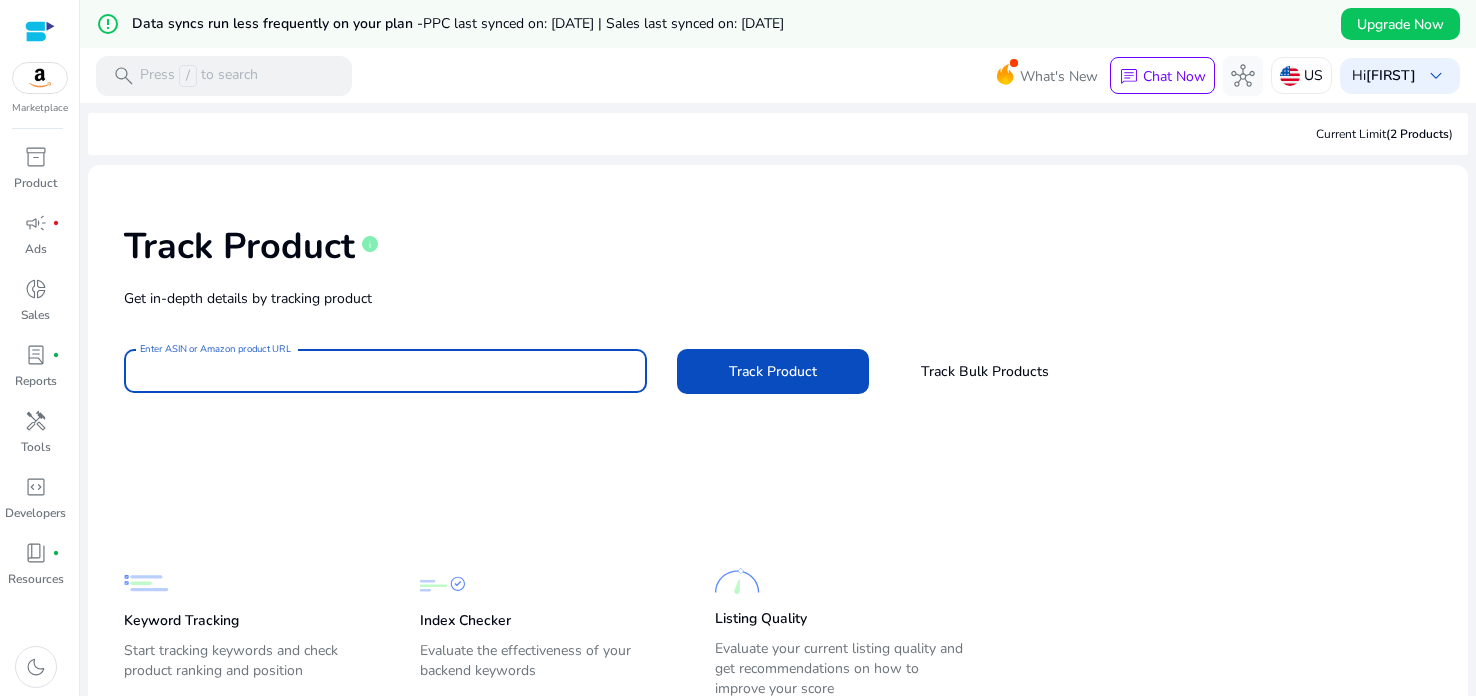 click on "Enter ASIN or Amazon product URL" at bounding box center (385, 371) 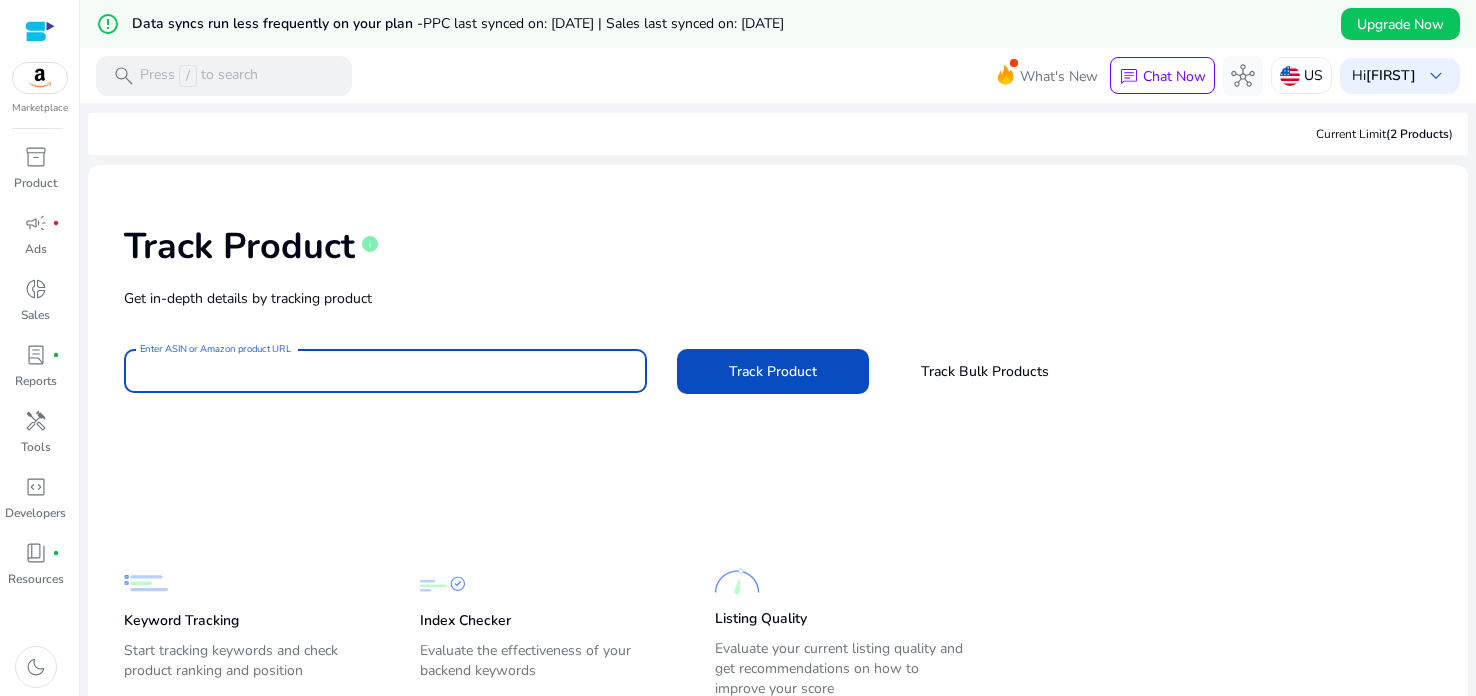 click on "Enter ASIN or Amazon product URL" at bounding box center (385, 371) 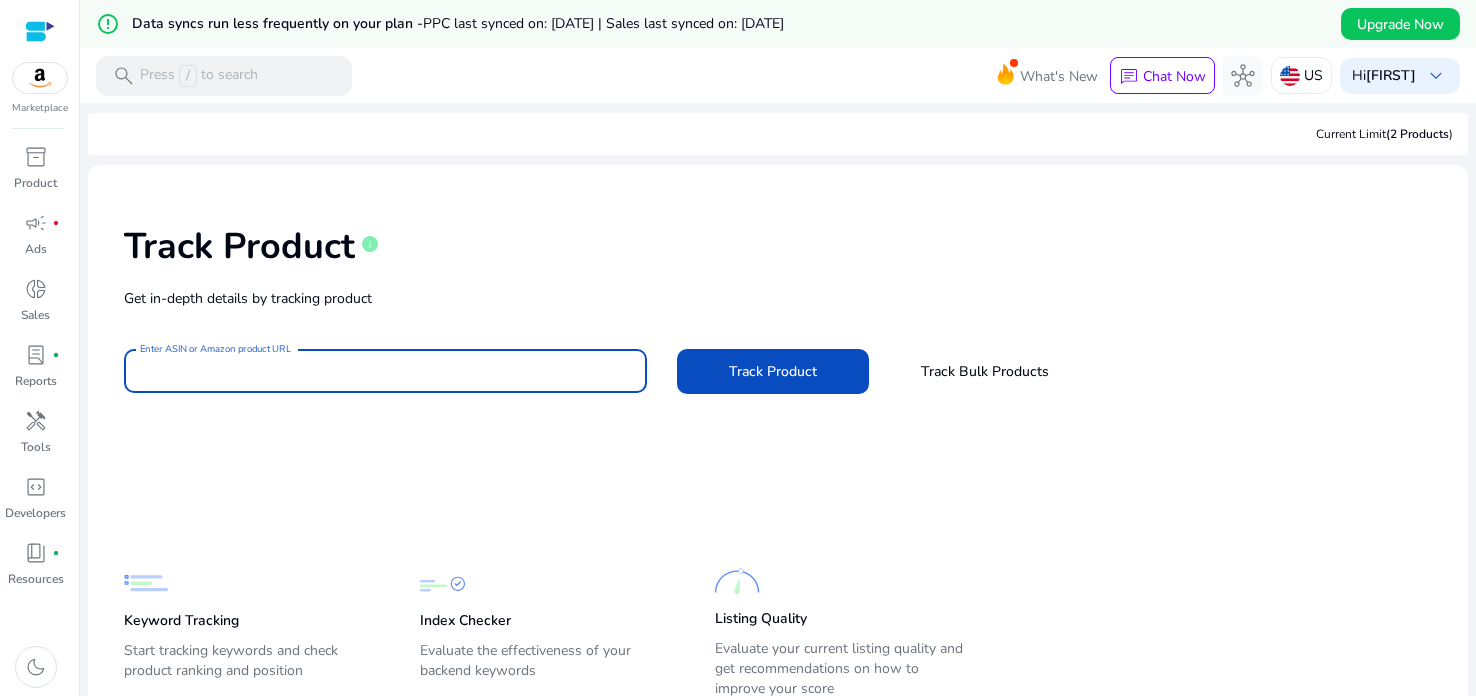 click on "Enter ASIN or Amazon product URL" at bounding box center [385, 371] 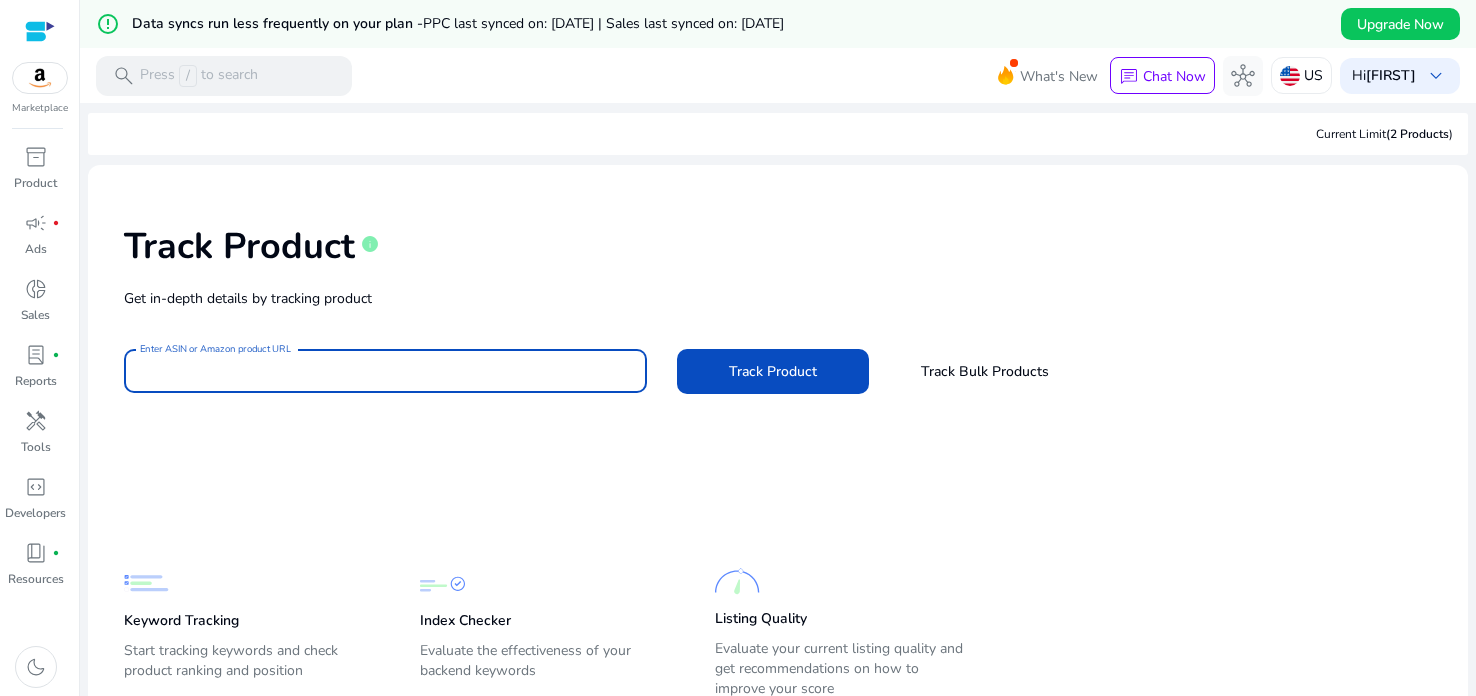 click on "Enter ASIN or Amazon product URL" at bounding box center [385, 371] 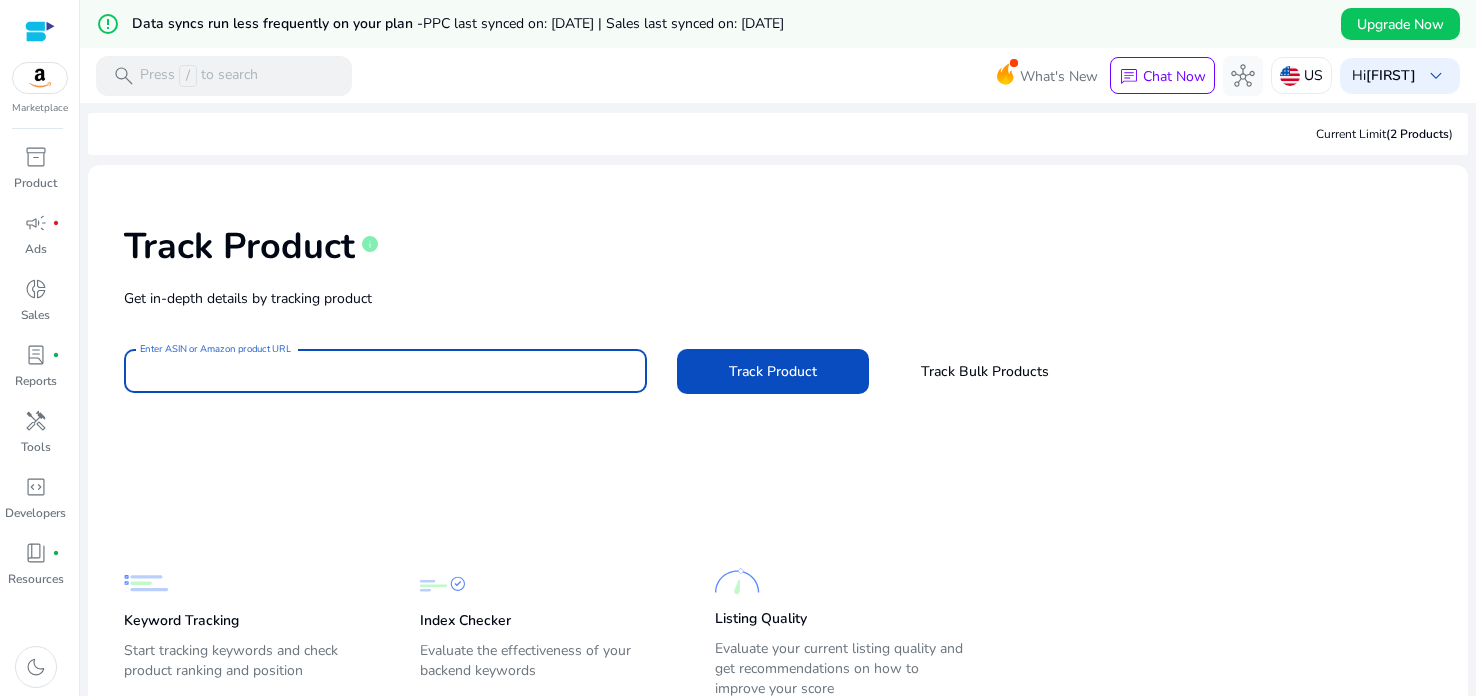 click on "Enter ASIN or Amazon product URL" at bounding box center [385, 371] 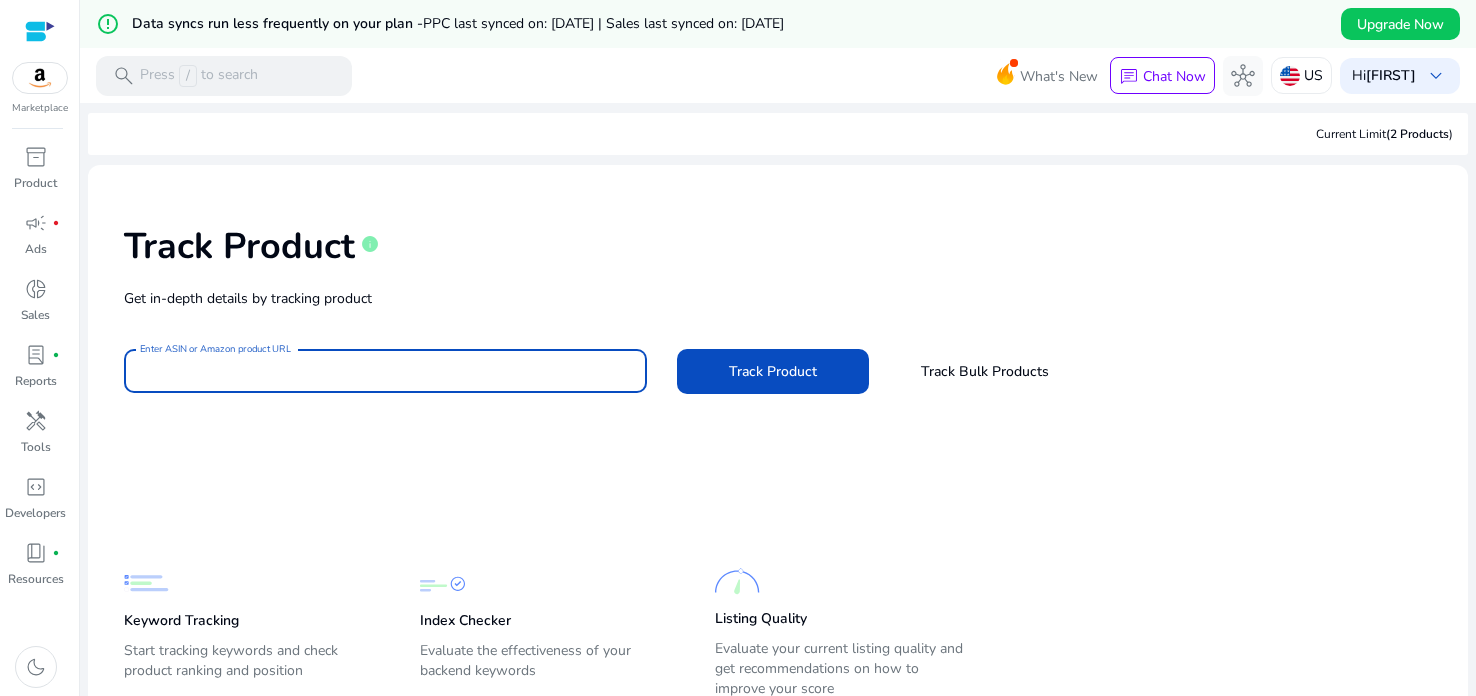 click on "Enter ASIN or Amazon product URL" at bounding box center [385, 371] 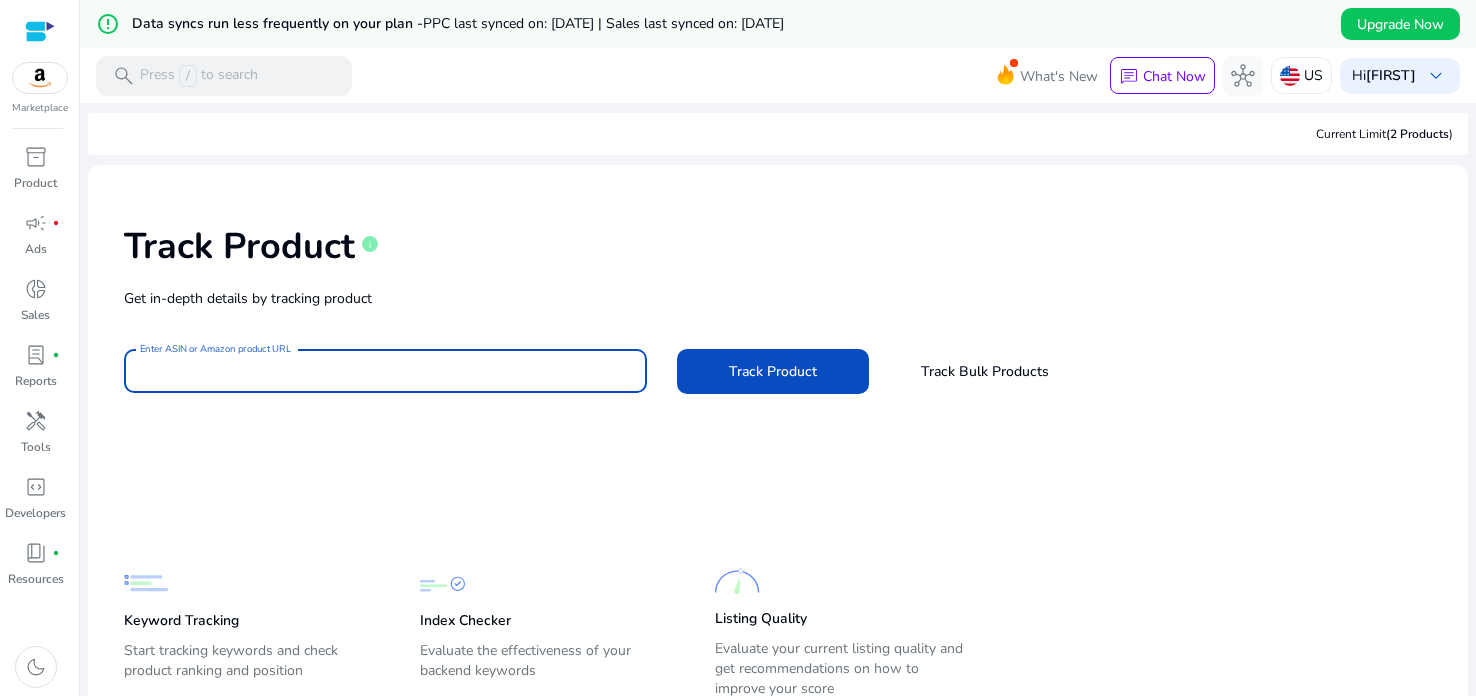 scroll, scrollTop: 0, scrollLeft: 0, axis: both 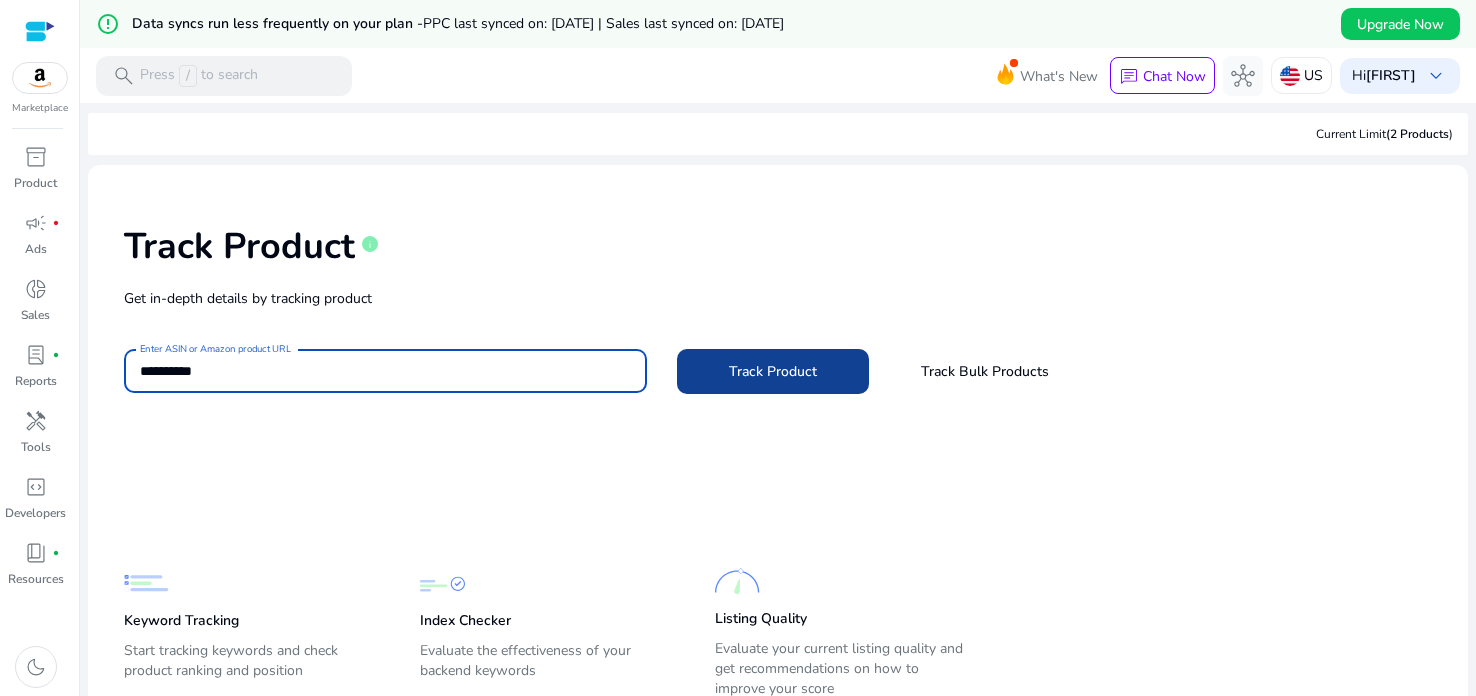 type on "**********" 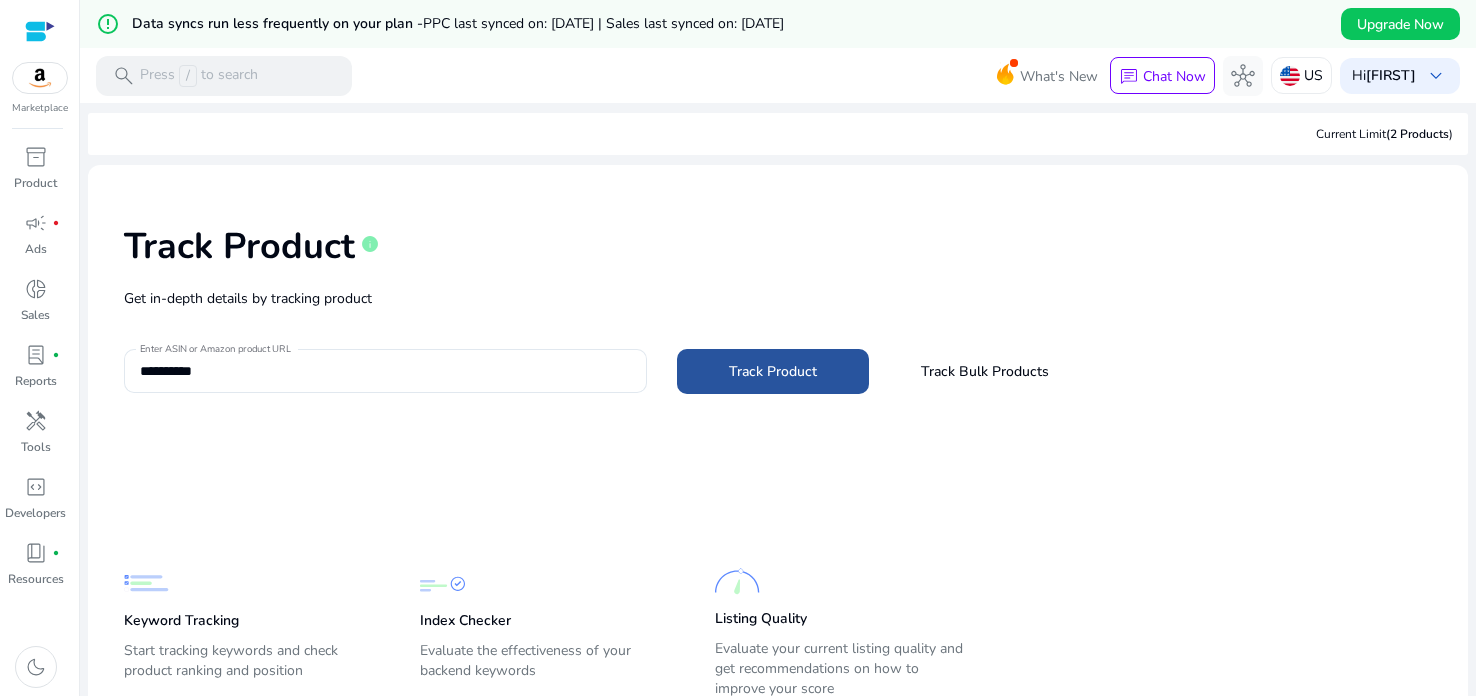 click on "Track Product" 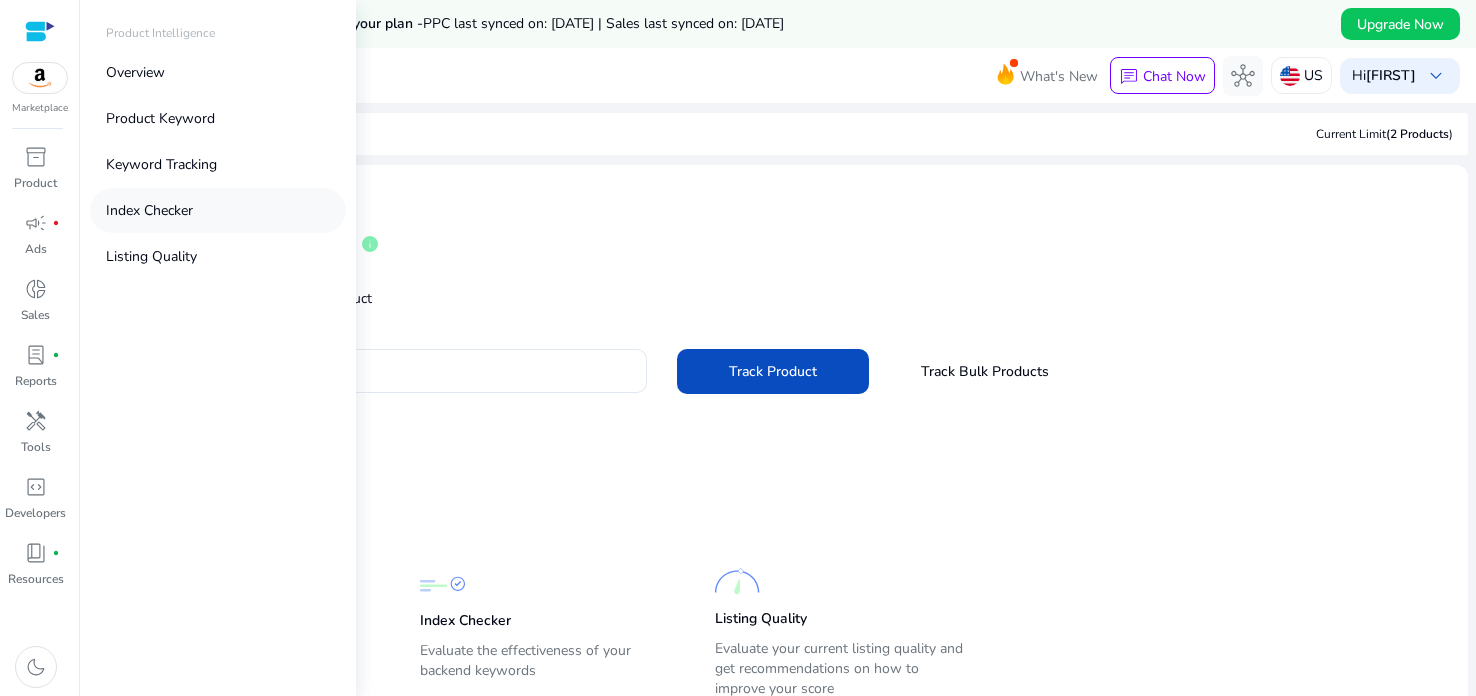 click on "Index Checker" at bounding box center (149, 210) 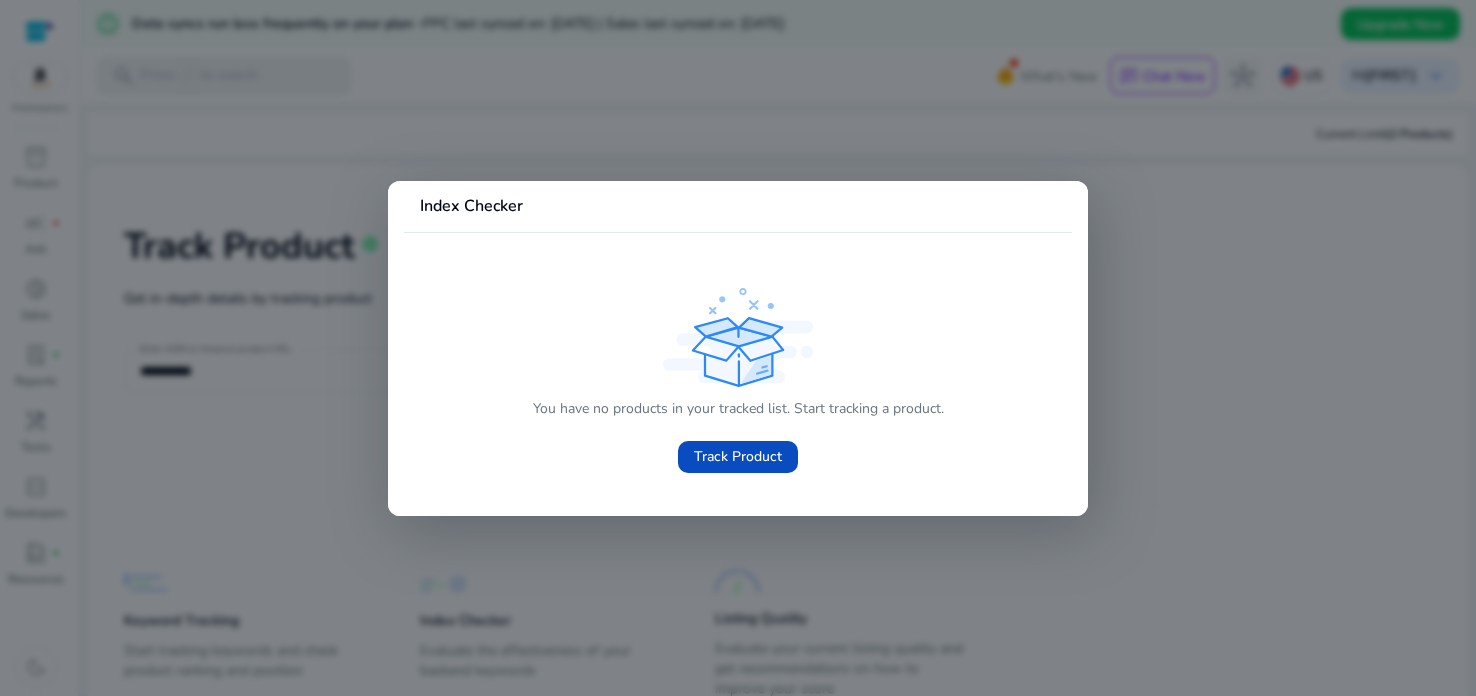 click at bounding box center (738, 348) 